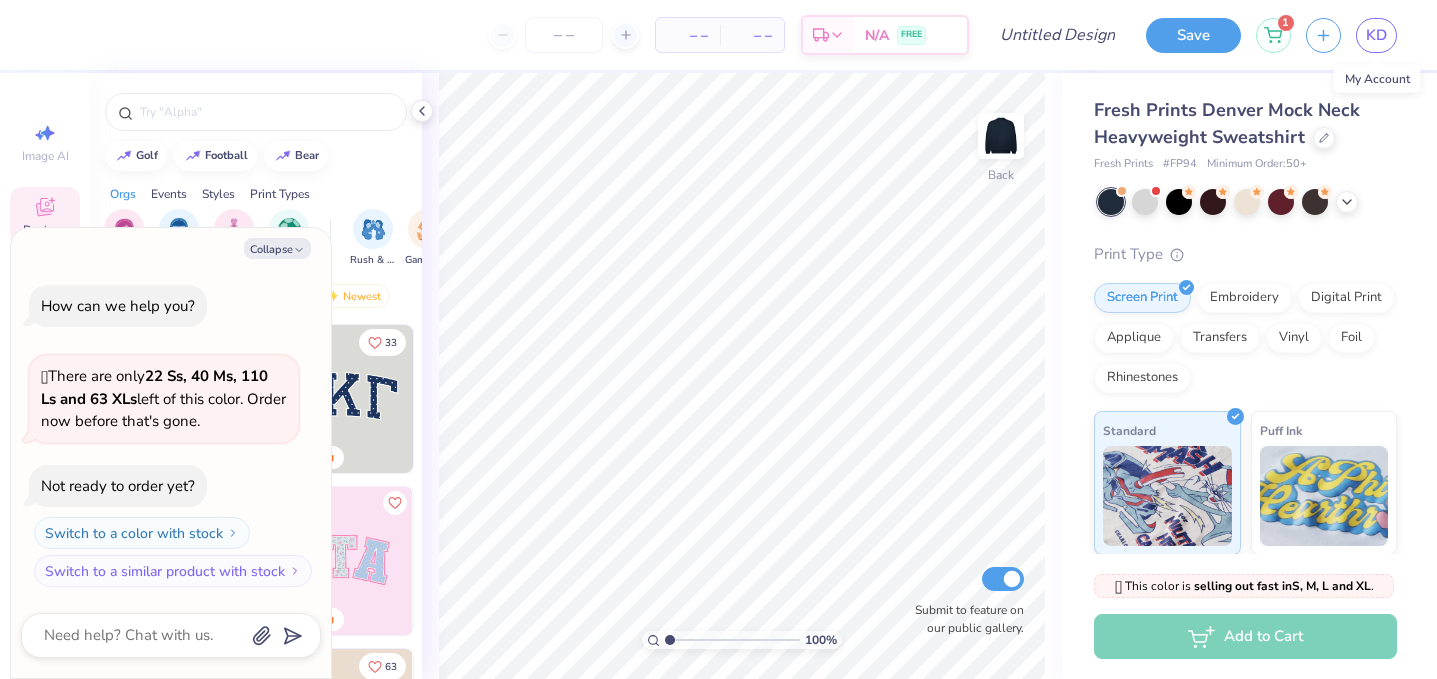 scroll, scrollTop: 0, scrollLeft: 0, axis: both 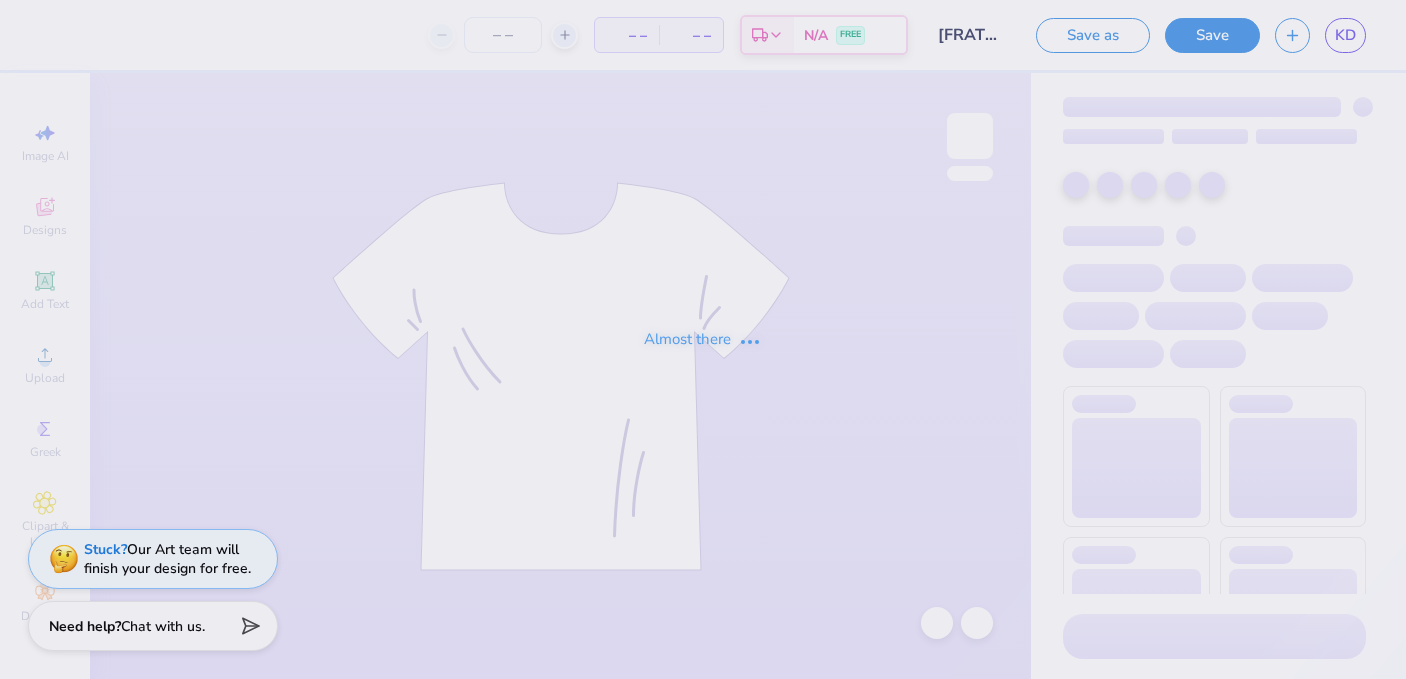 type on "[FRATERNITY] [PRODUCT_NAME]" 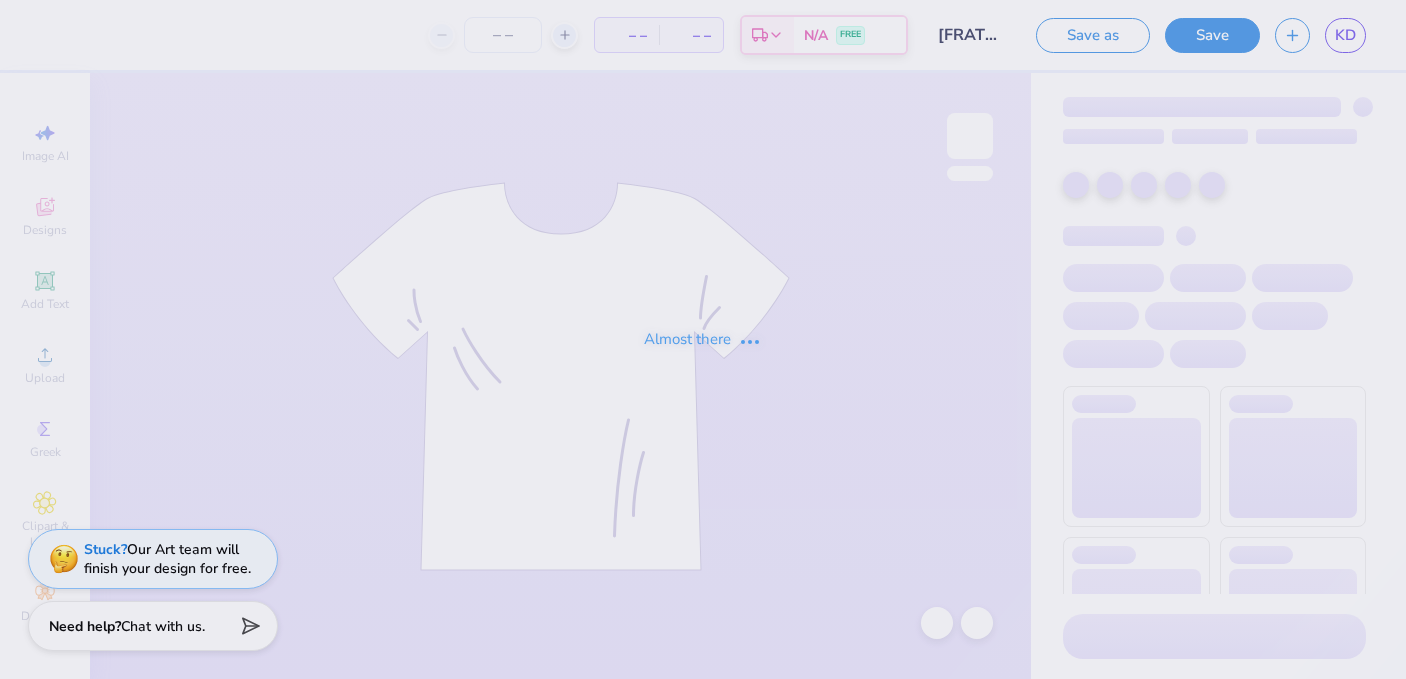 type on "24" 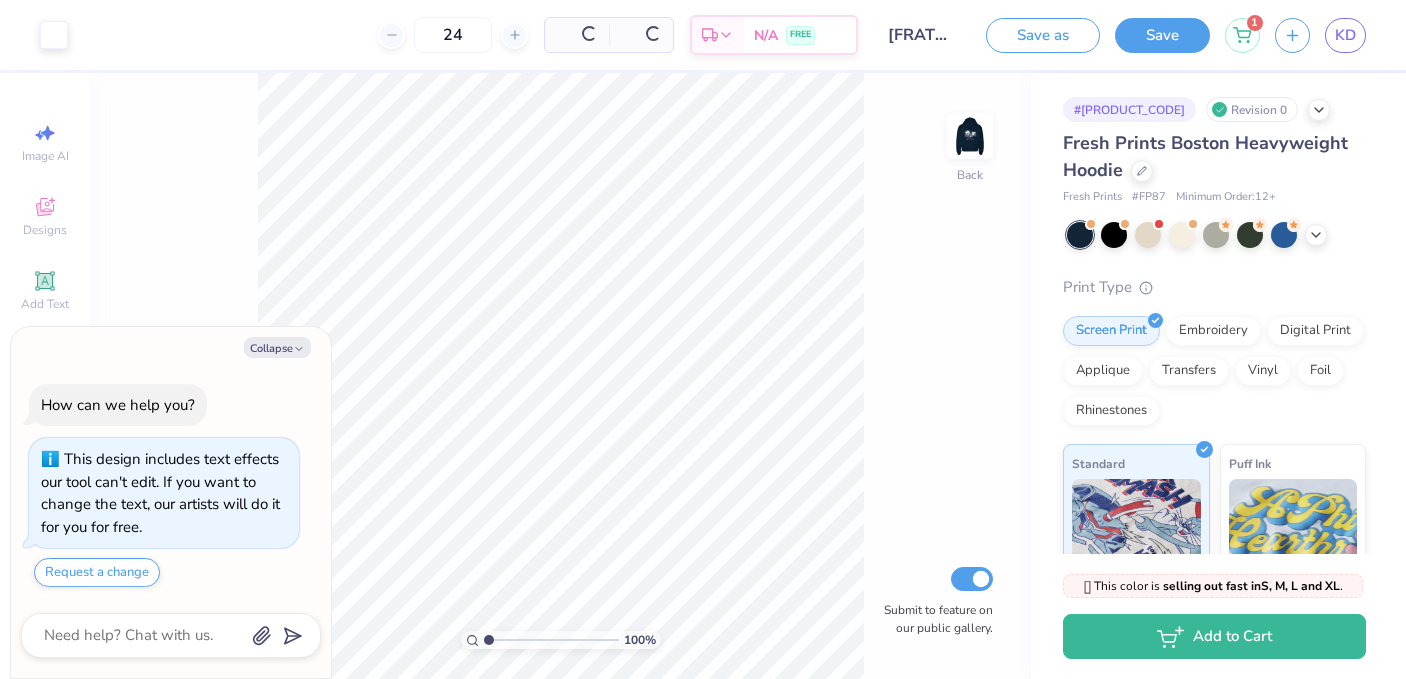 scroll, scrollTop: 43, scrollLeft: 0, axis: vertical 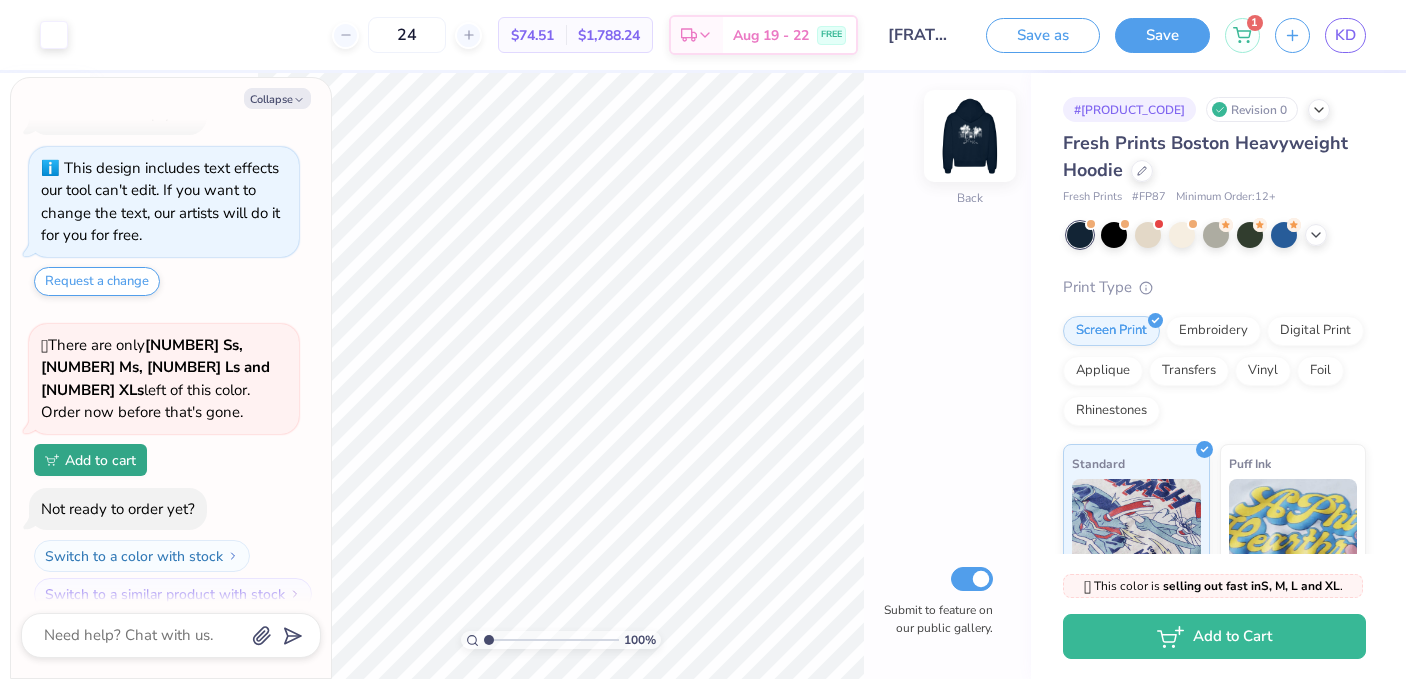 click at bounding box center [970, 136] 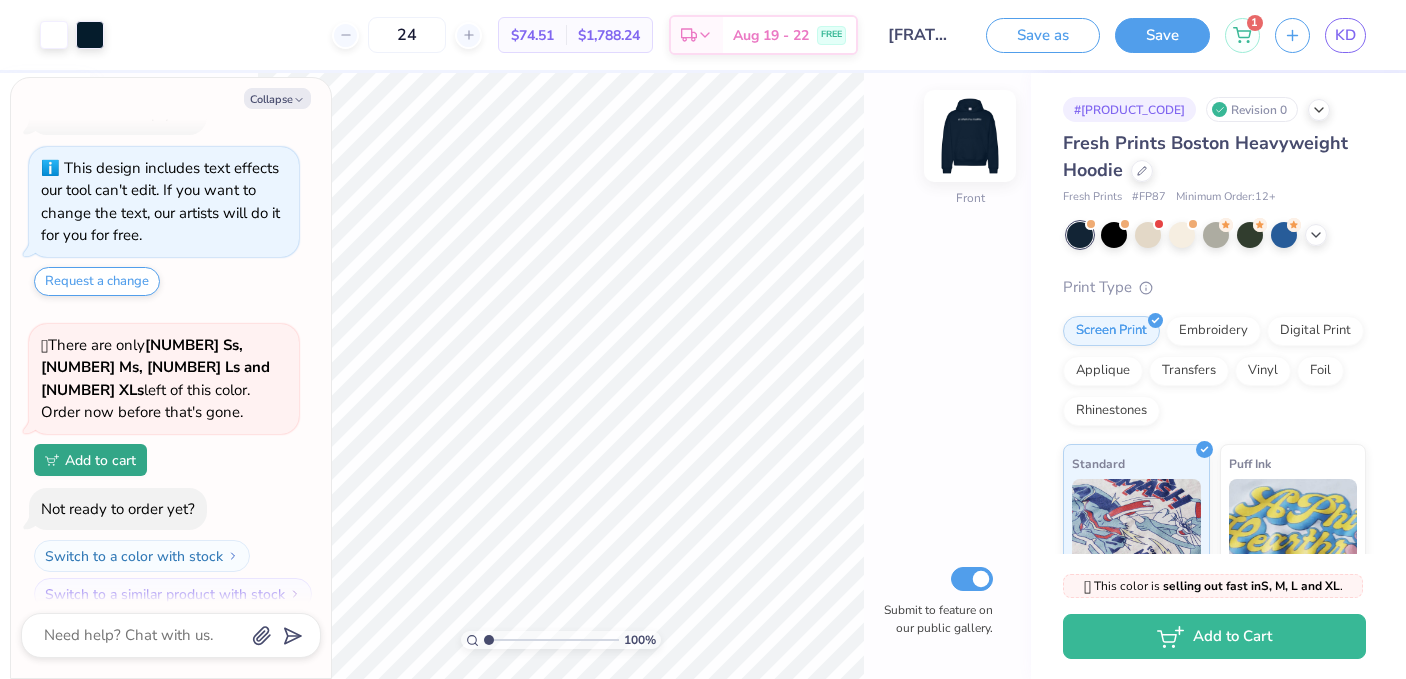 click at bounding box center (970, 136) 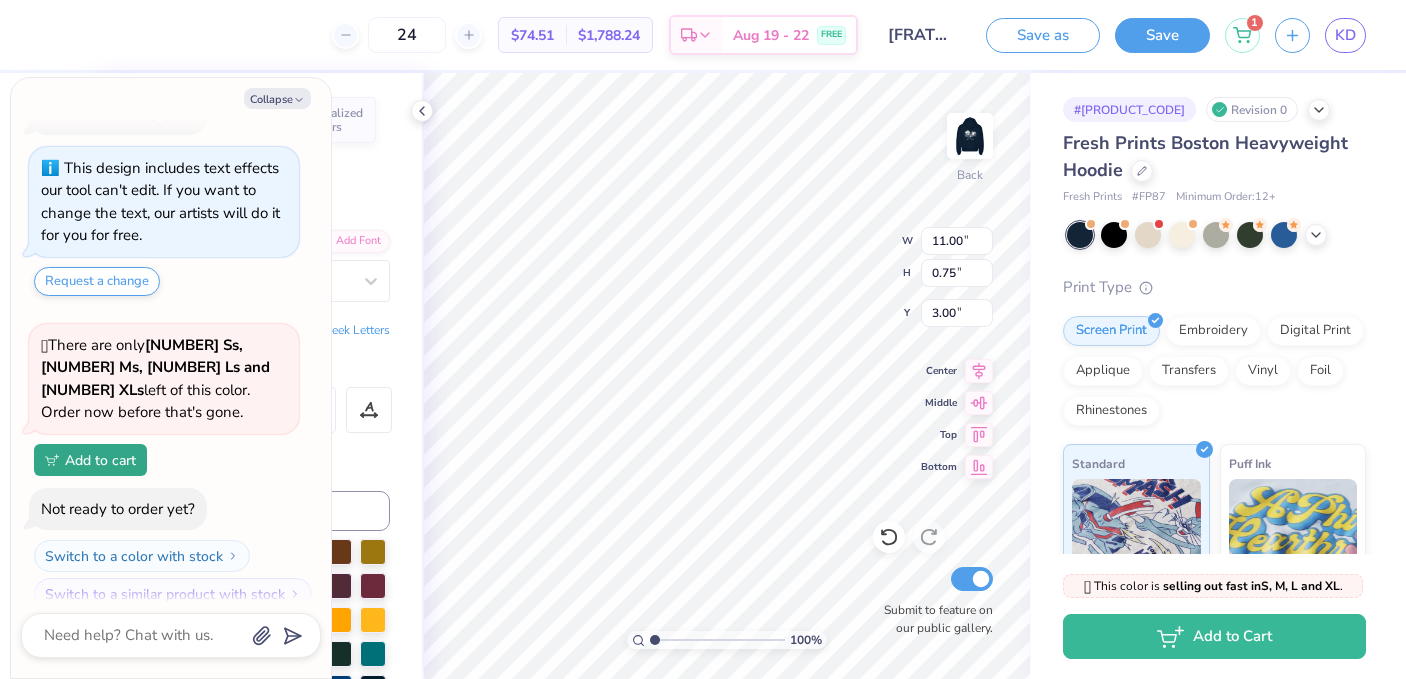 type on "x" 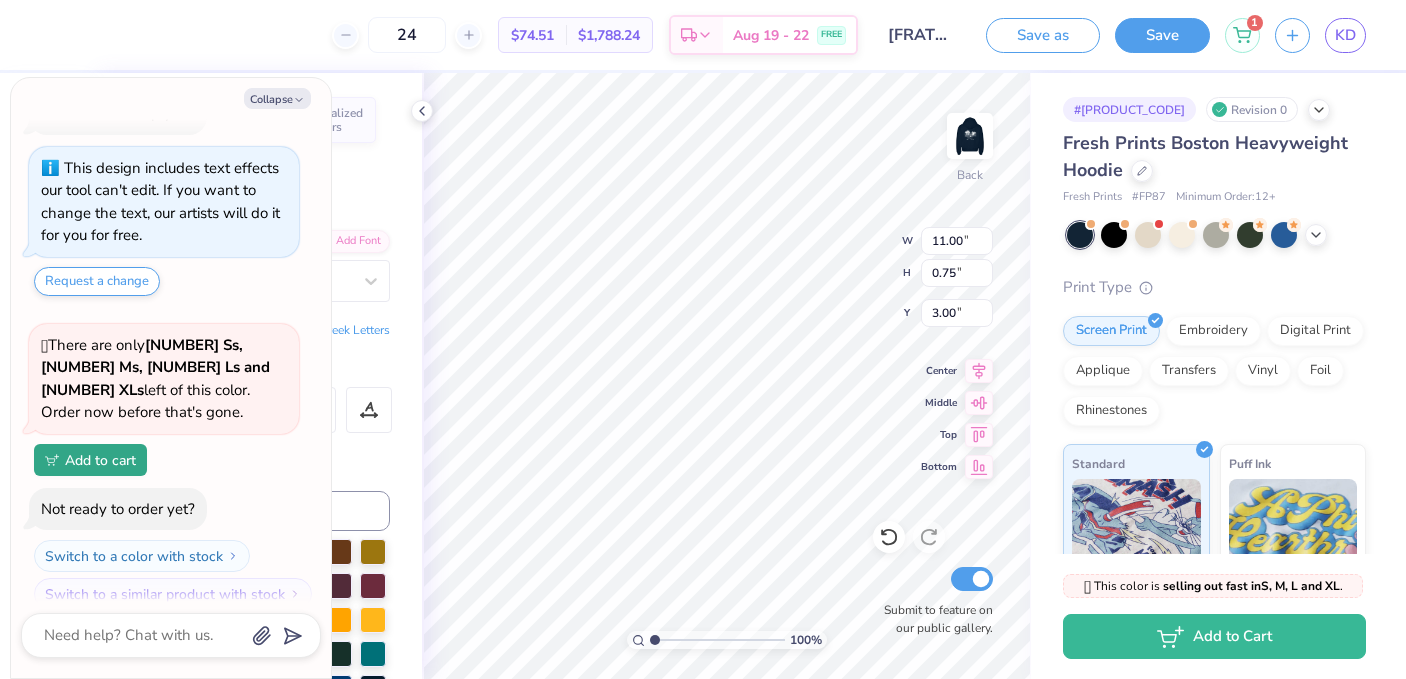 type on "9.08" 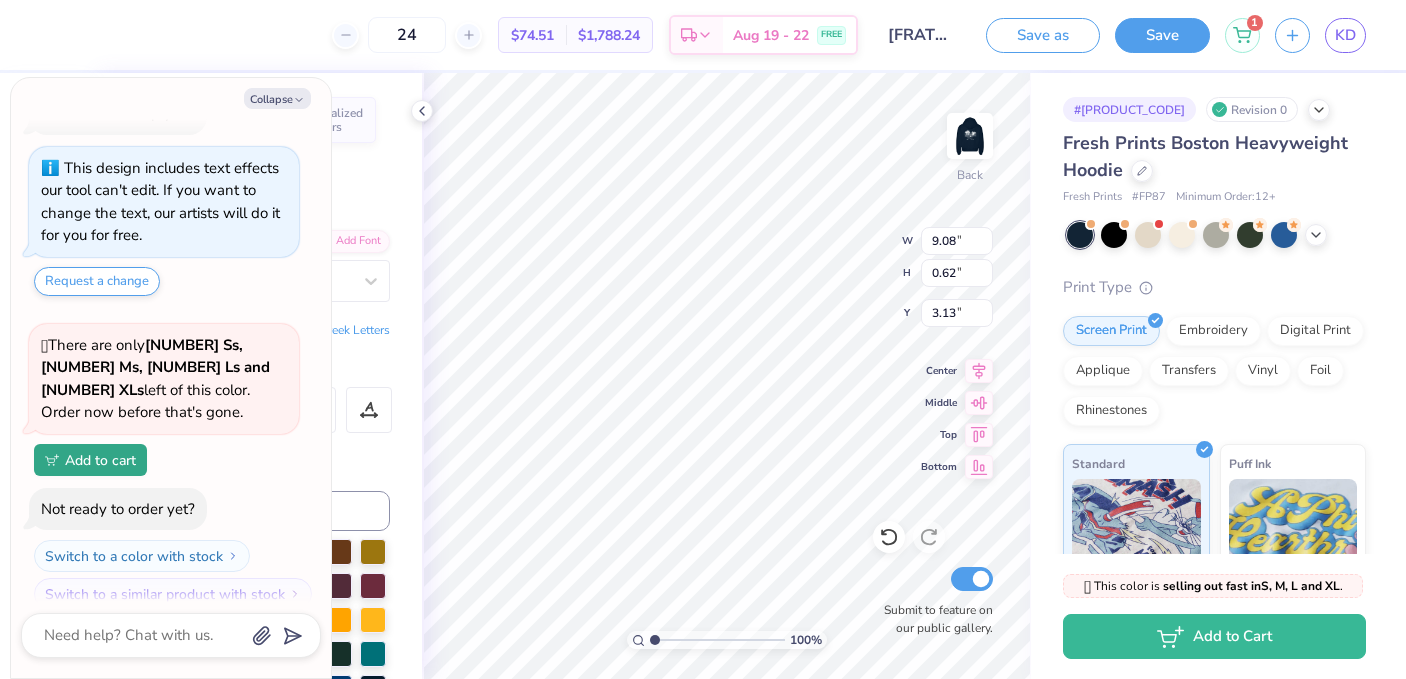 type on "x" 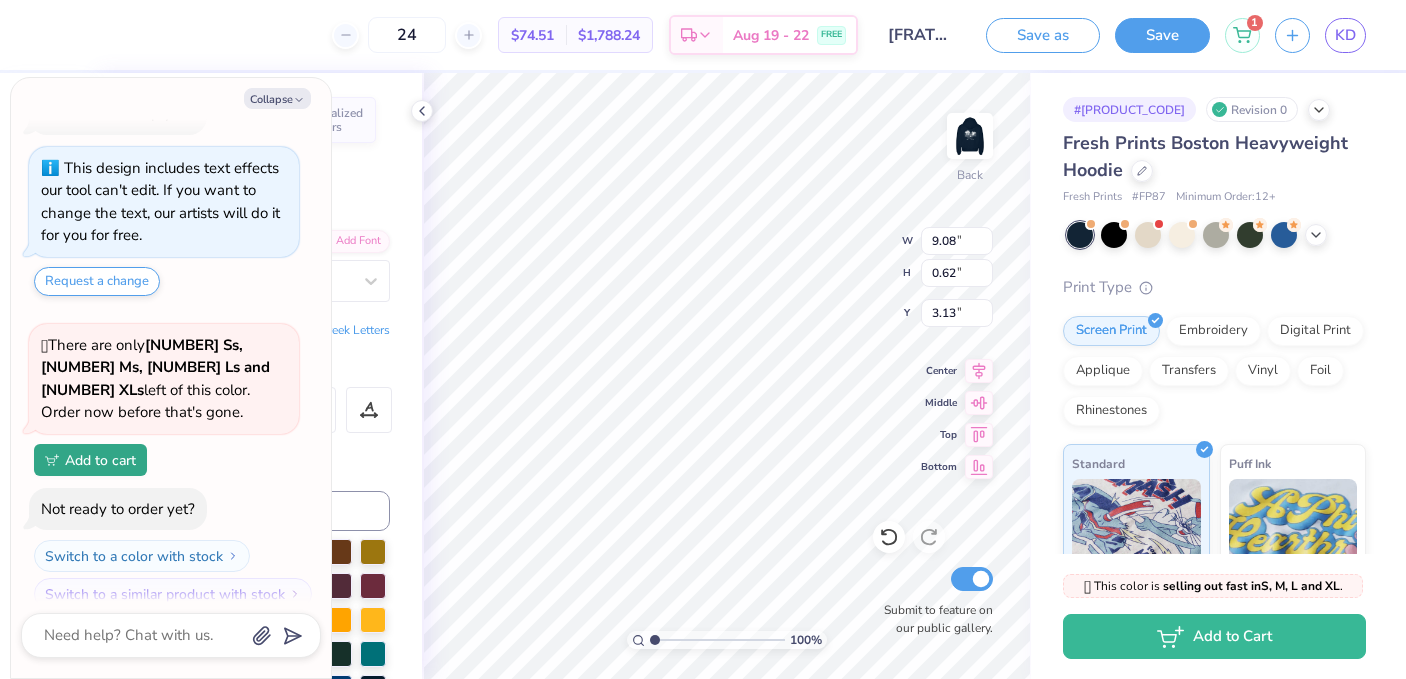 type on "5.20" 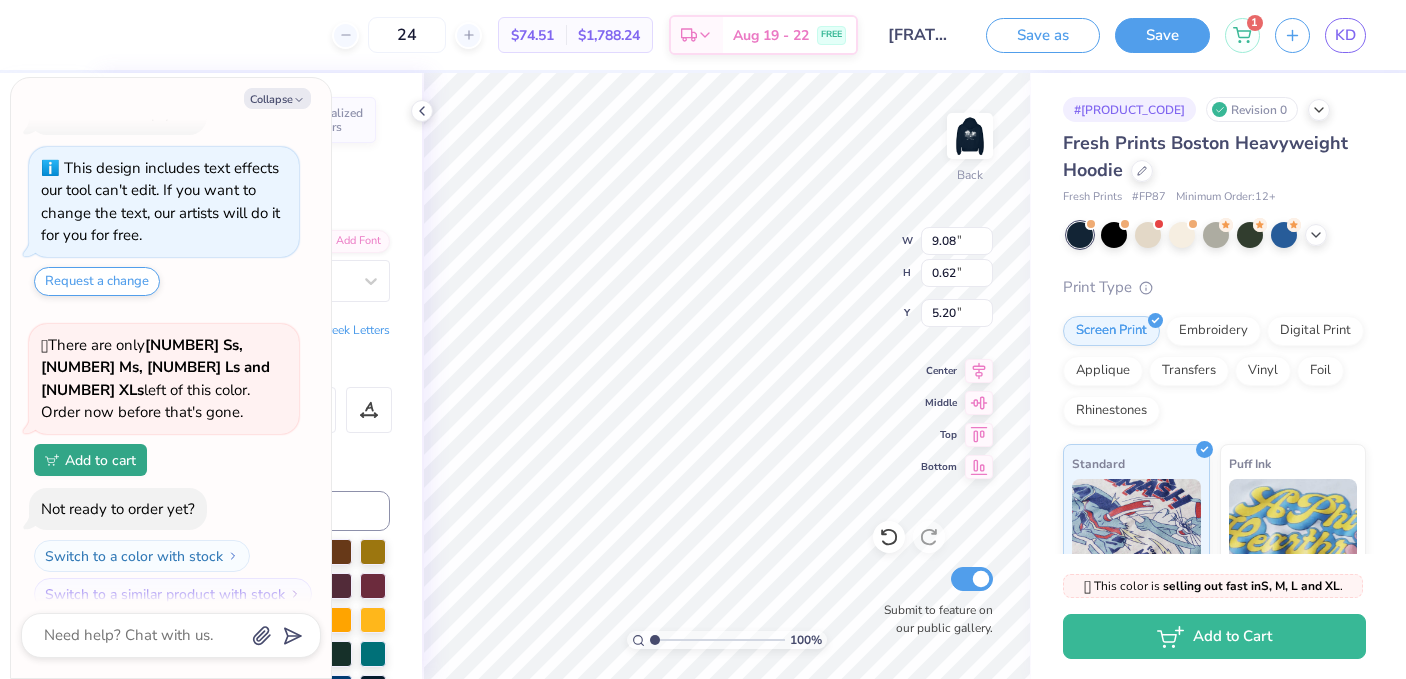 type on "x" 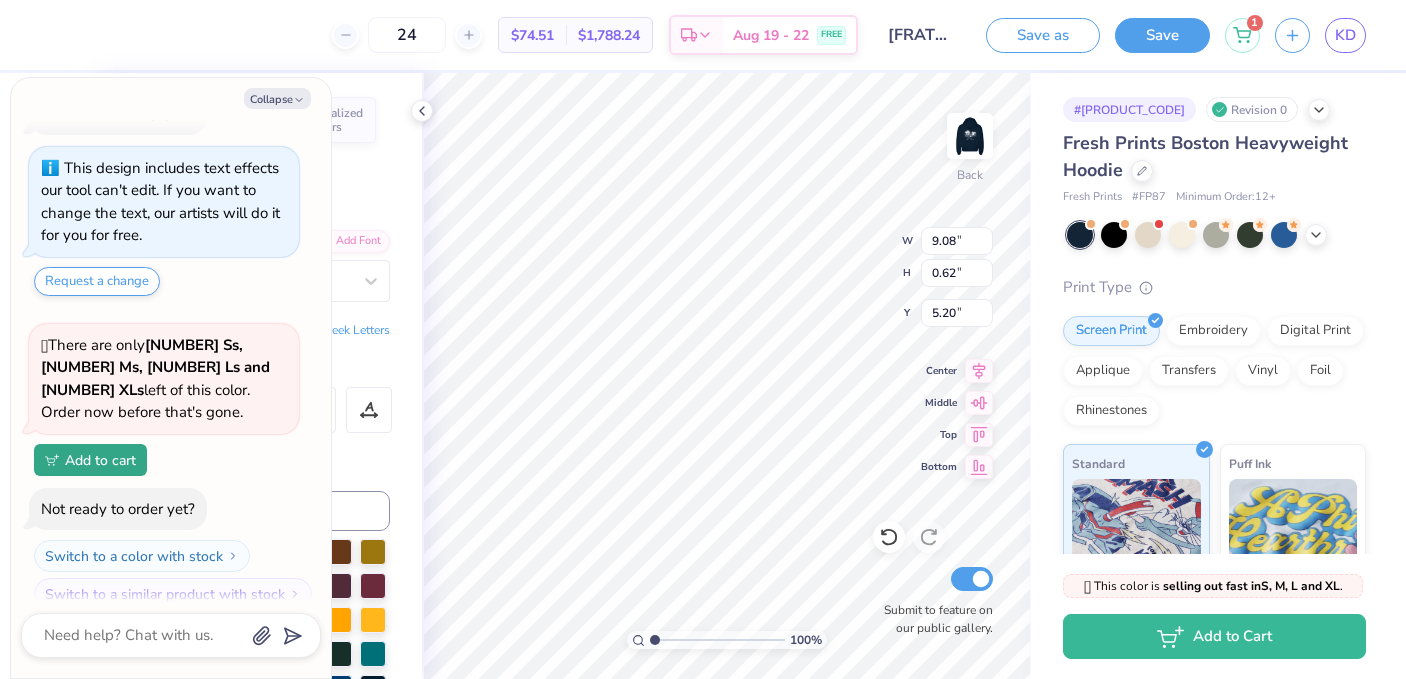 type on "4.65" 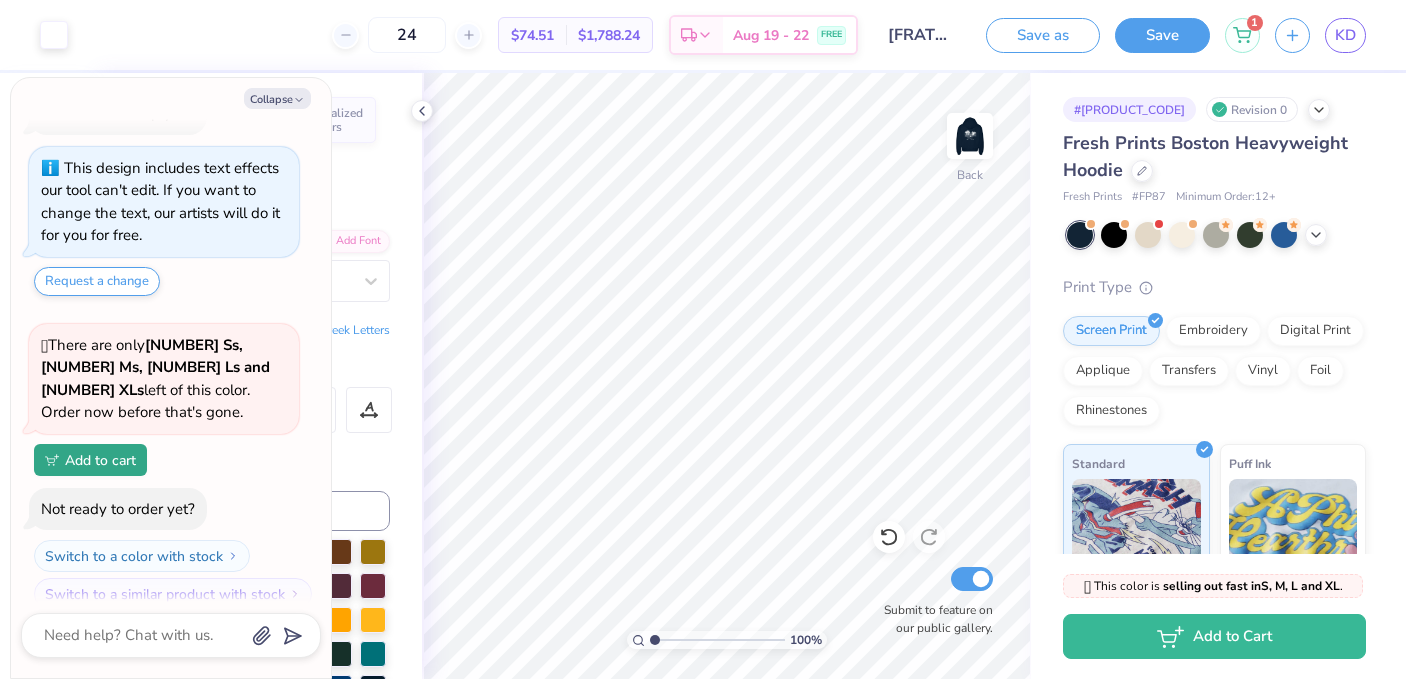 click on "Fresh Prints Boston Heavyweight Hoodie" at bounding box center (1214, 157) 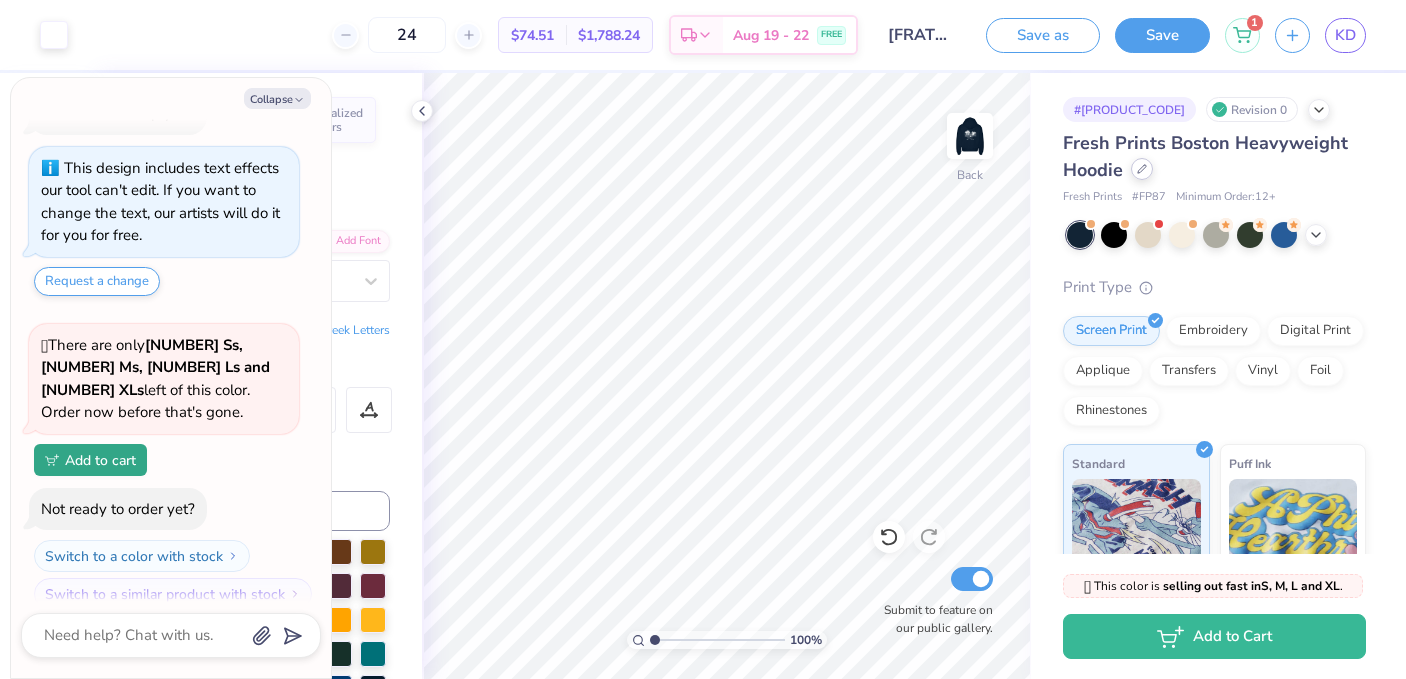 click 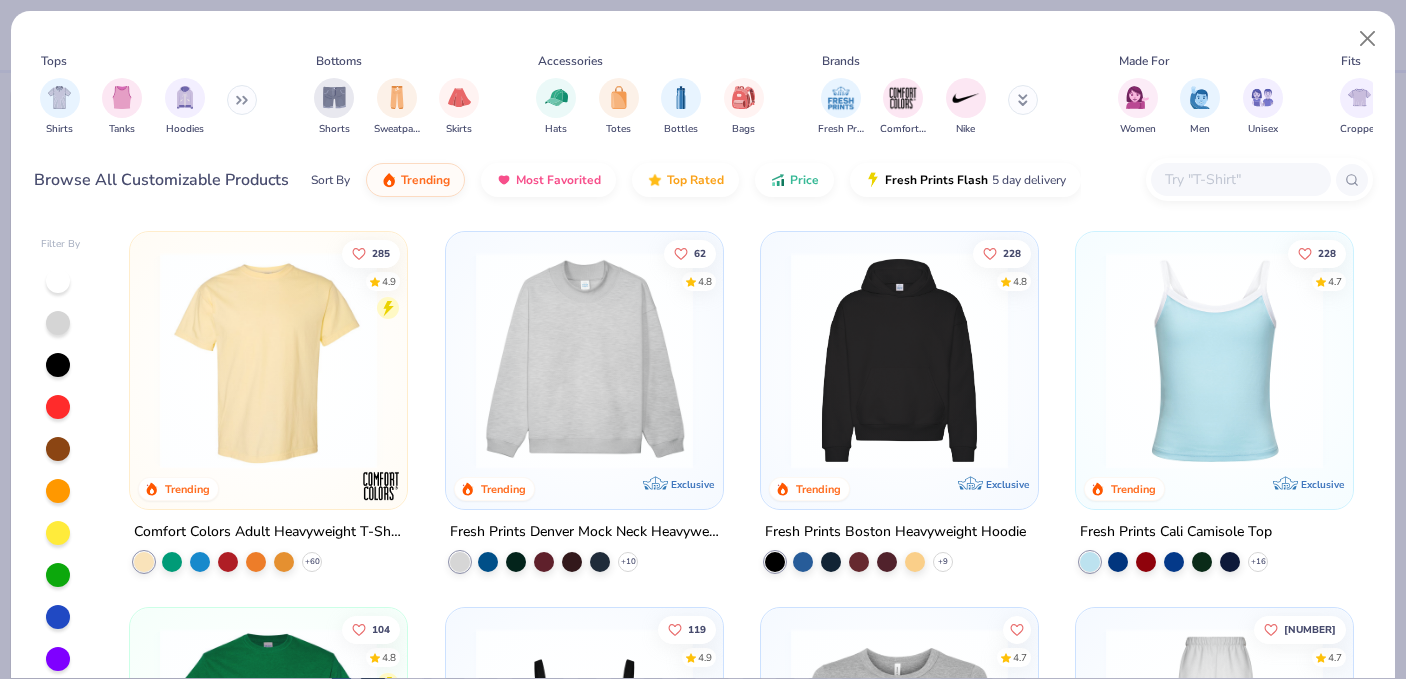 type on "x" 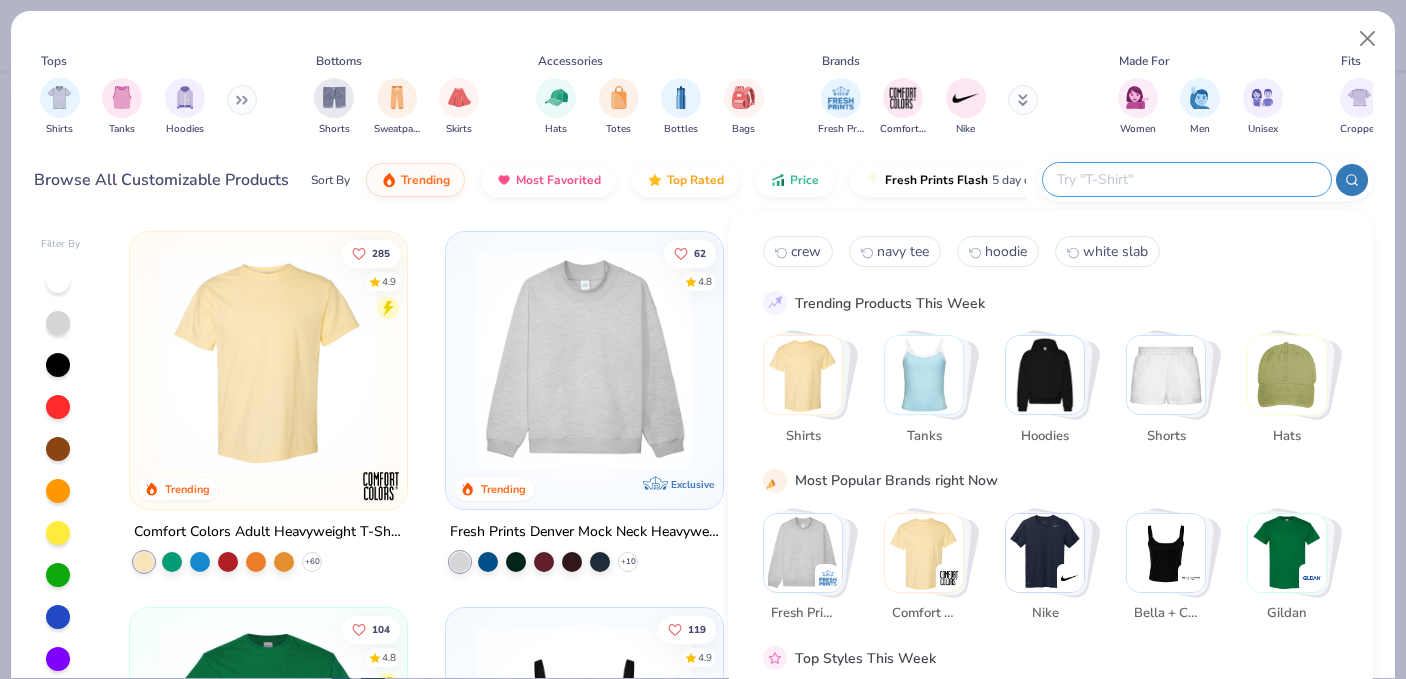 click at bounding box center [1186, 179] 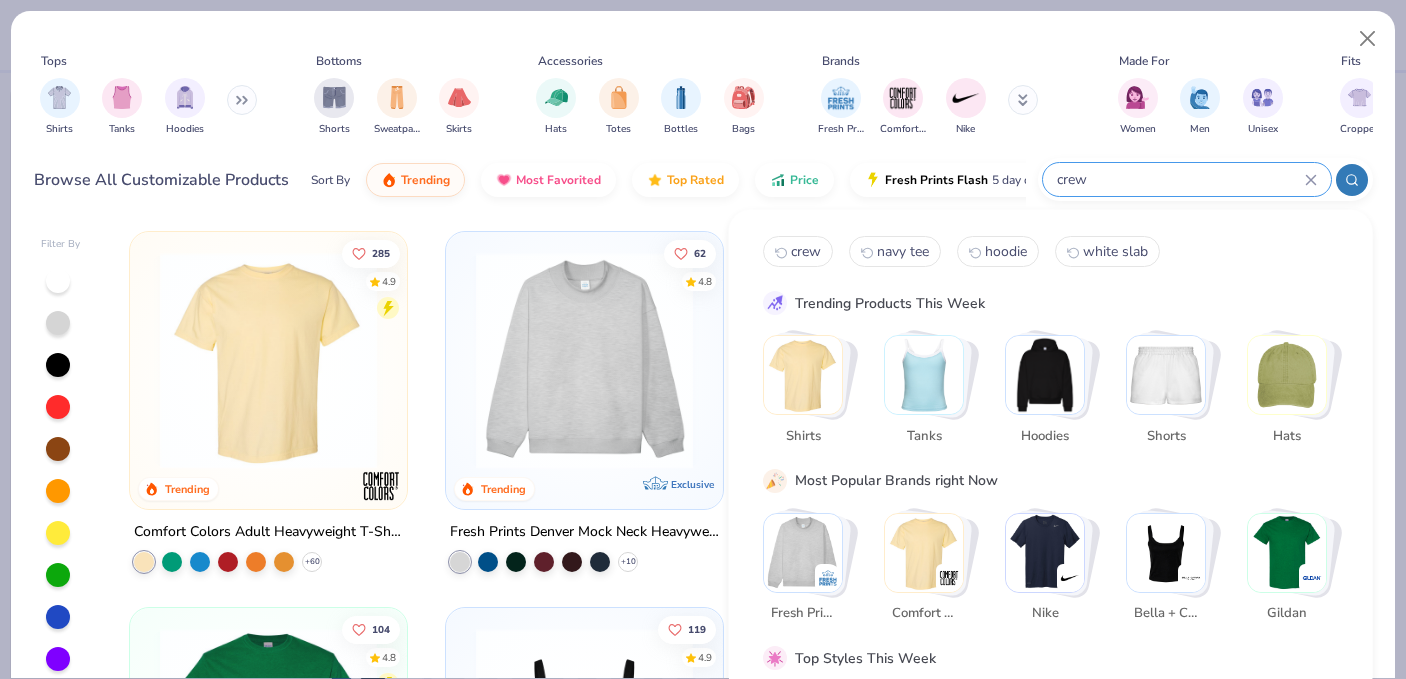 type on "crew" 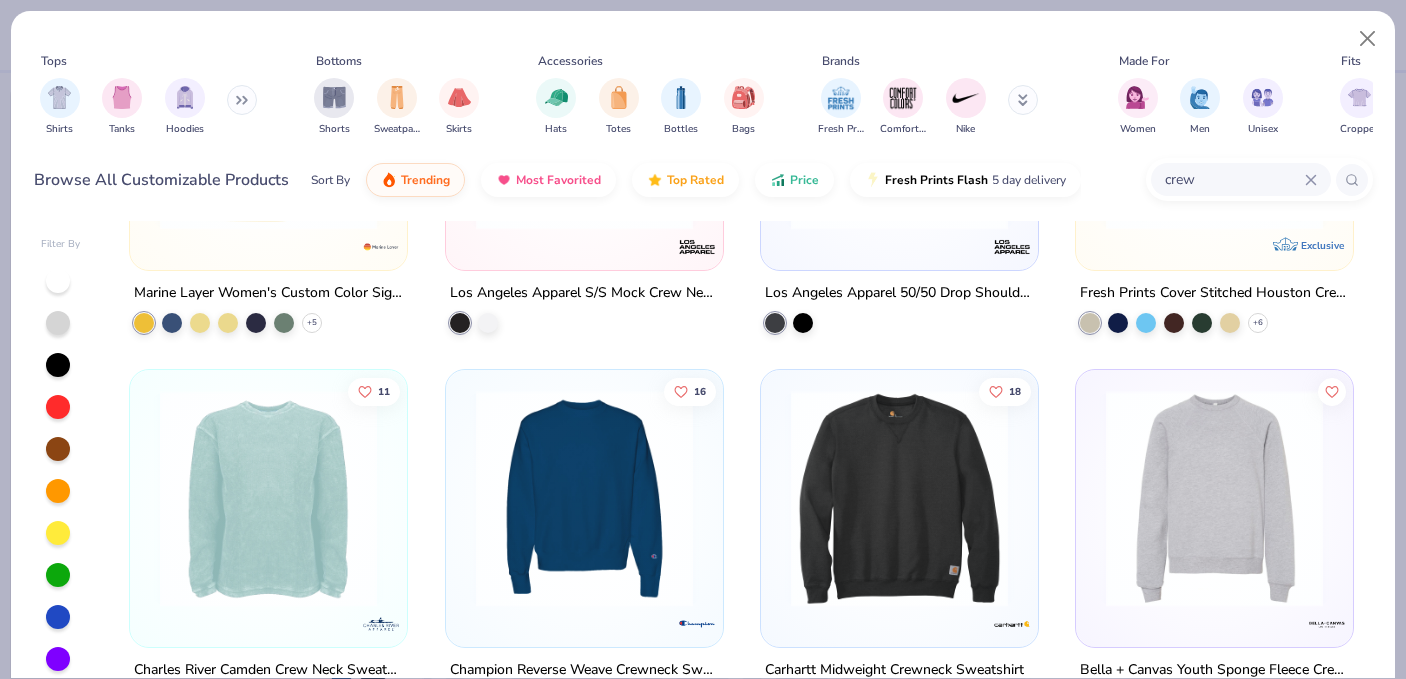 scroll, scrollTop: 3635, scrollLeft: 0, axis: vertical 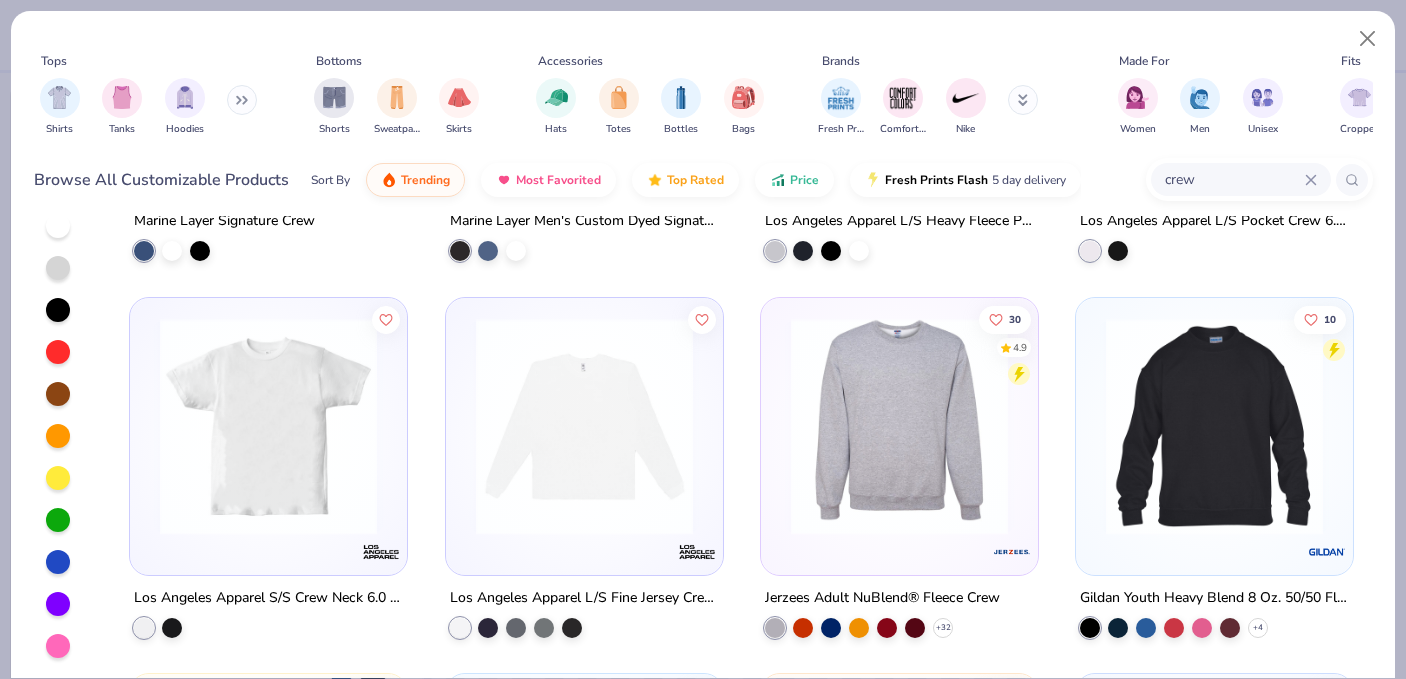 click at bounding box center (899, 425) 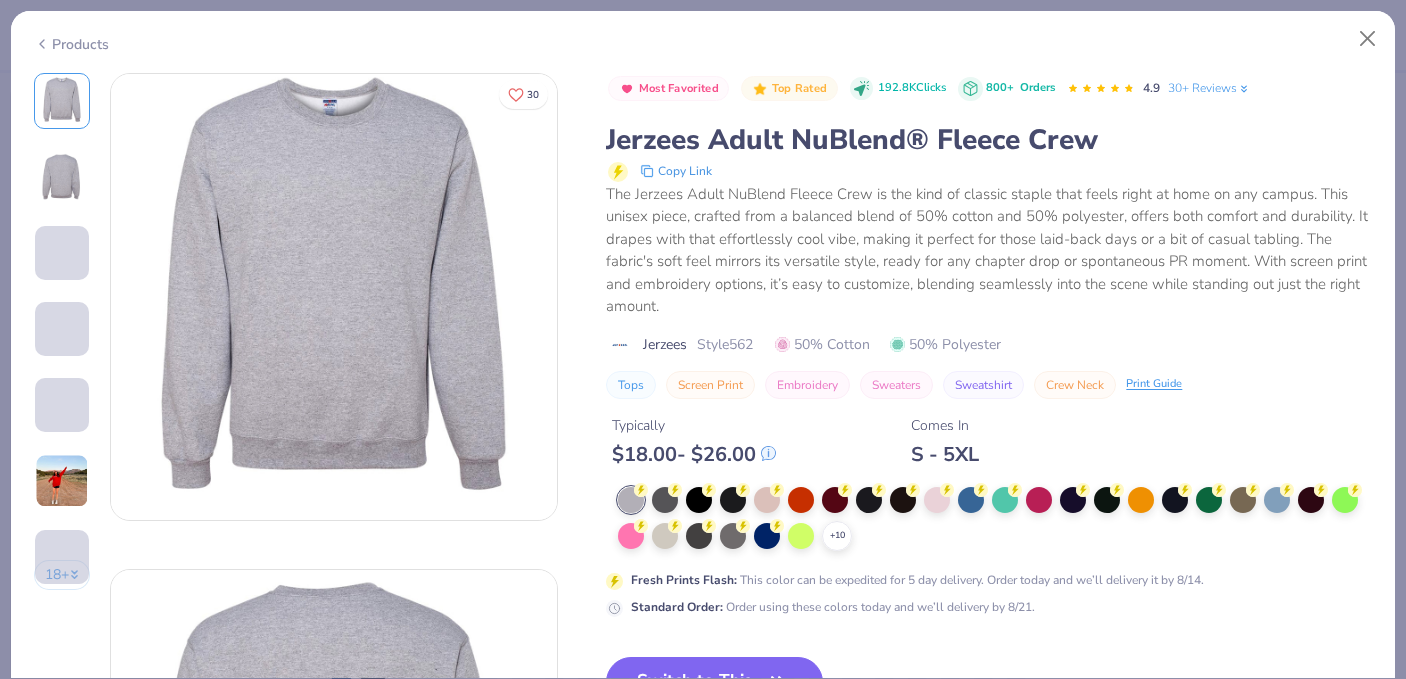 scroll, scrollTop: 21, scrollLeft: 0, axis: vertical 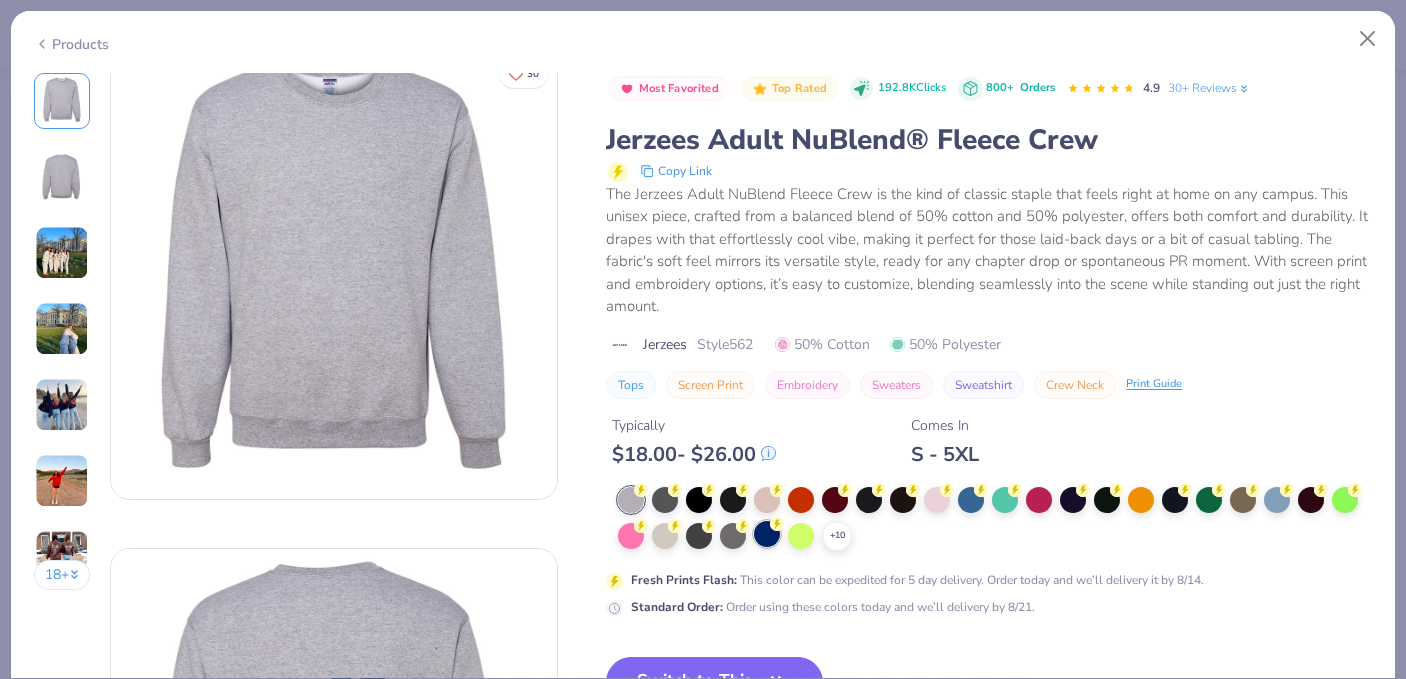 click at bounding box center [767, 534] 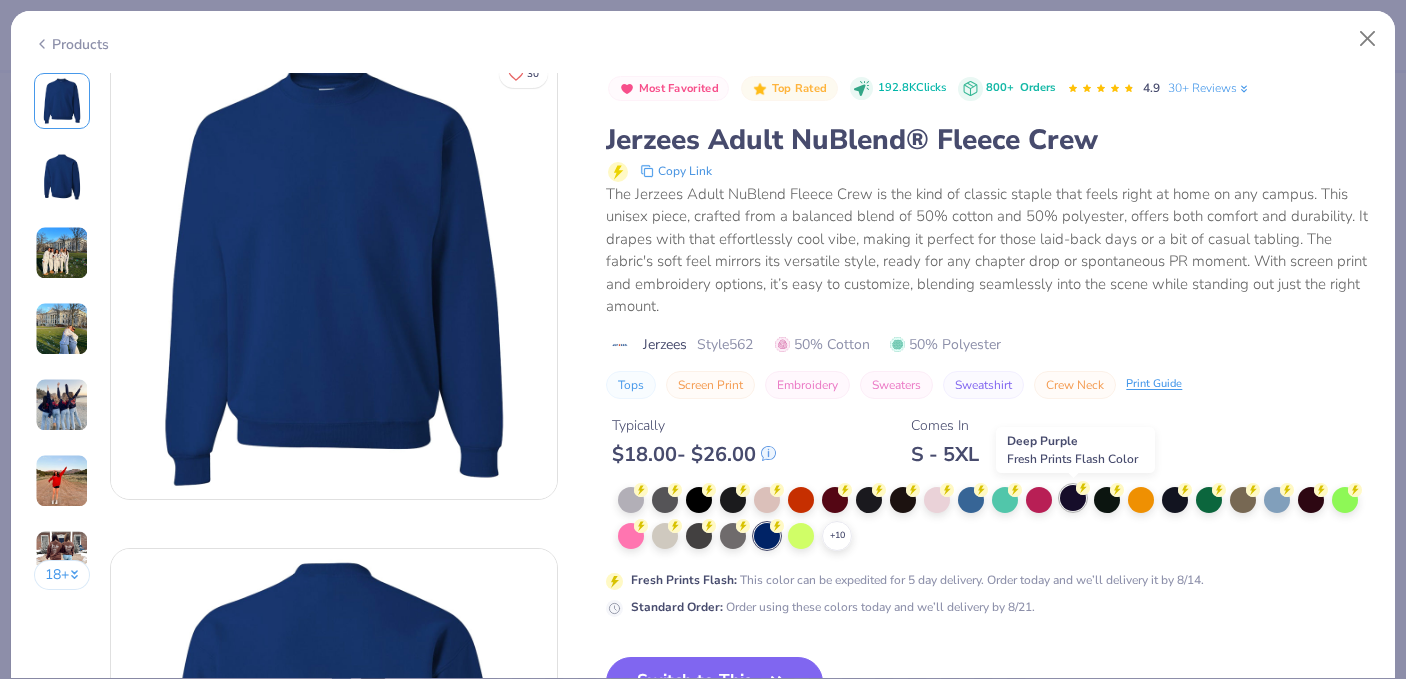 click at bounding box center [1073, 498] 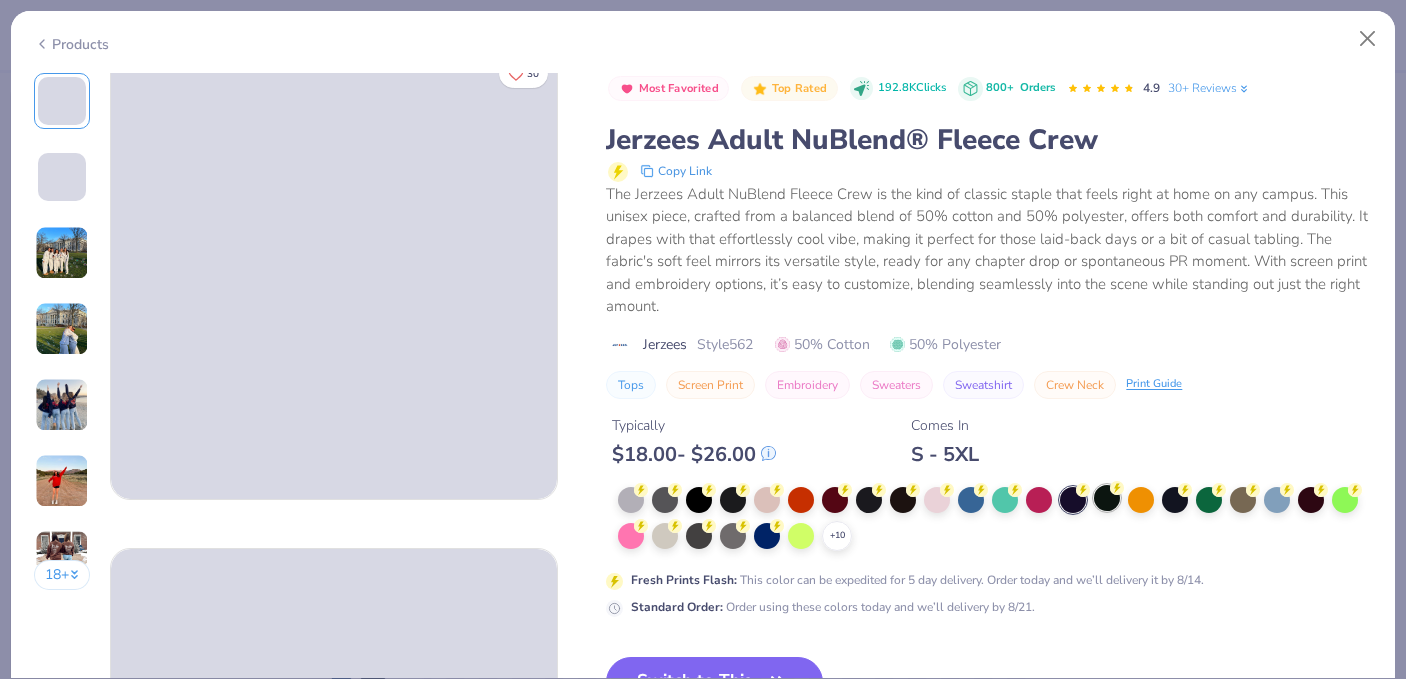 click at bounding box center [1107, 498] 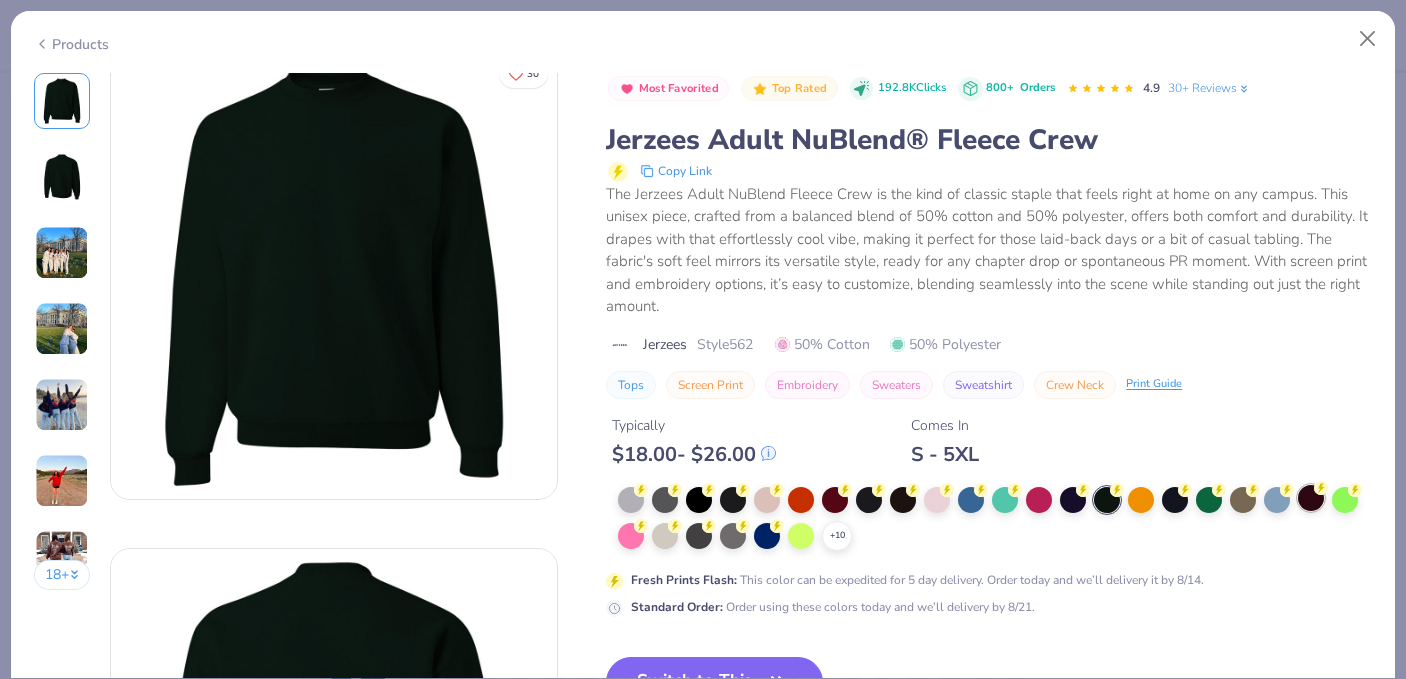drag, startPoint x: 1311, startPoint y: 495, endPoint x: 1300, endPoint y: 496, distance: 11.045361 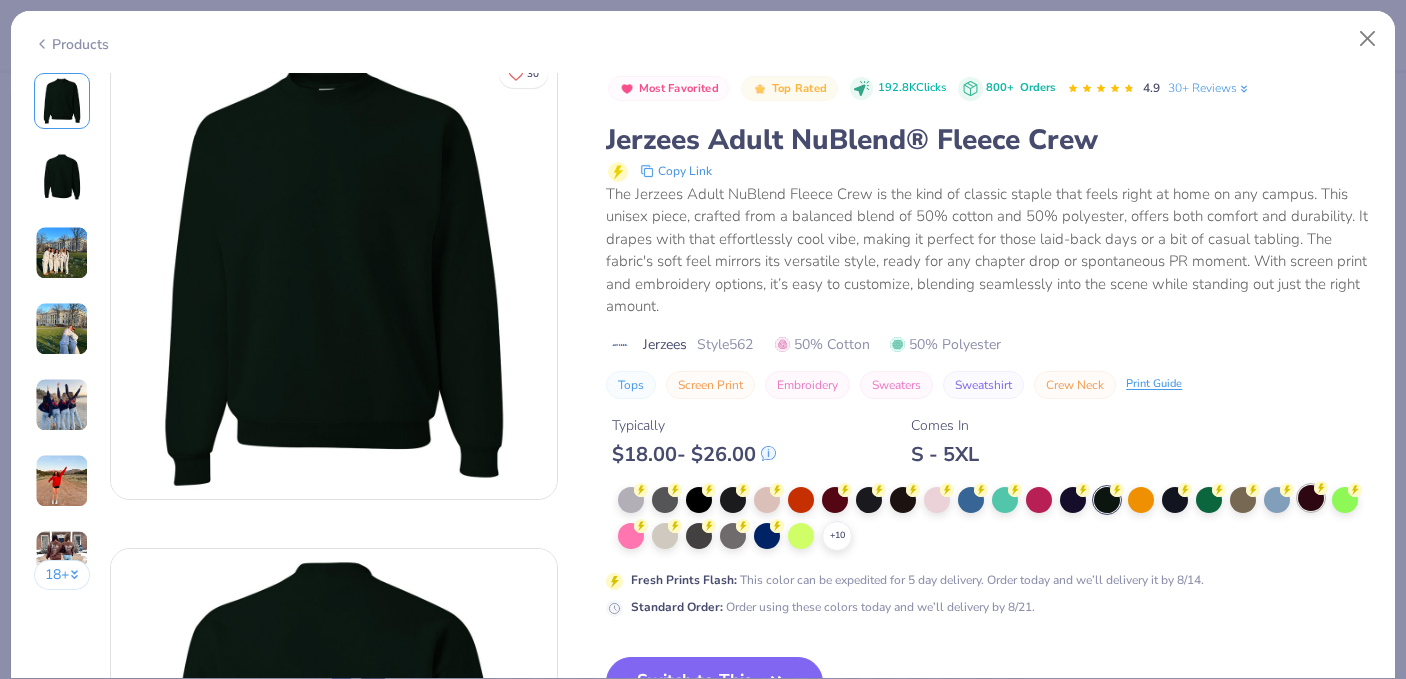click at bounding box center [1311, 498] 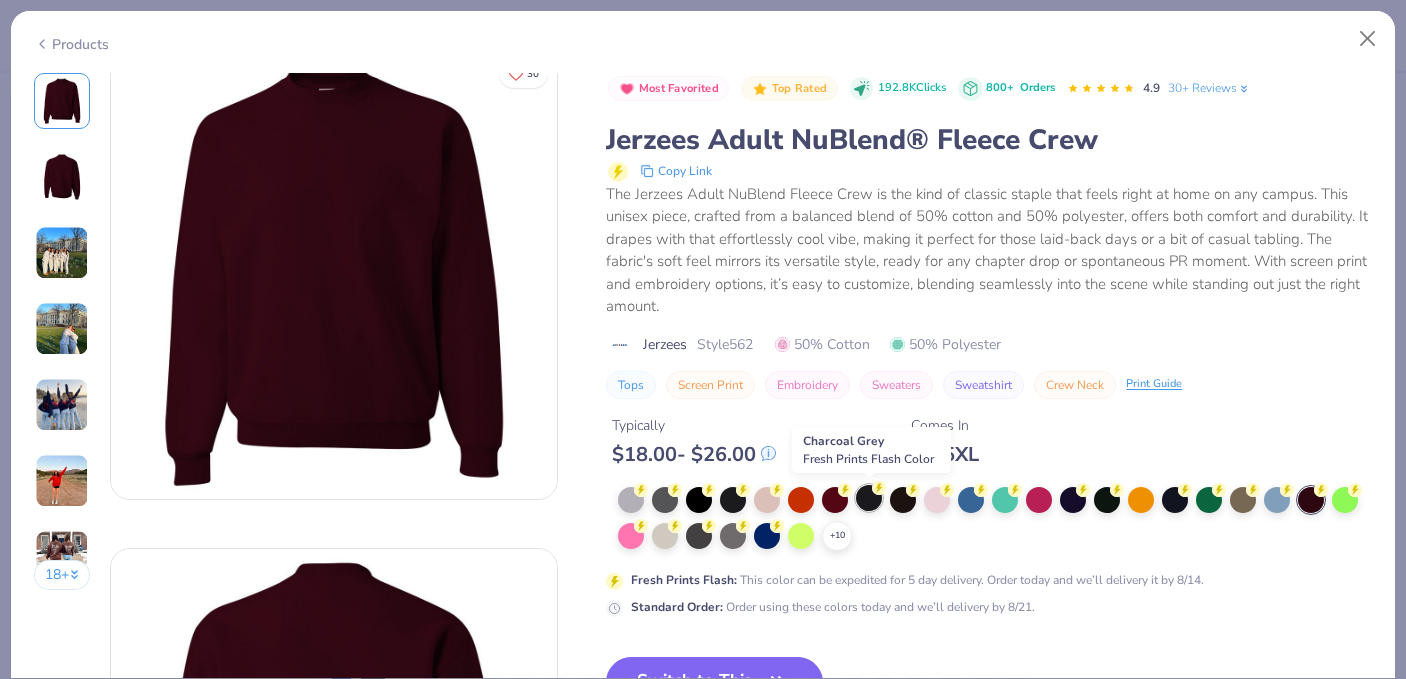 click at bounding box center [869, 498] 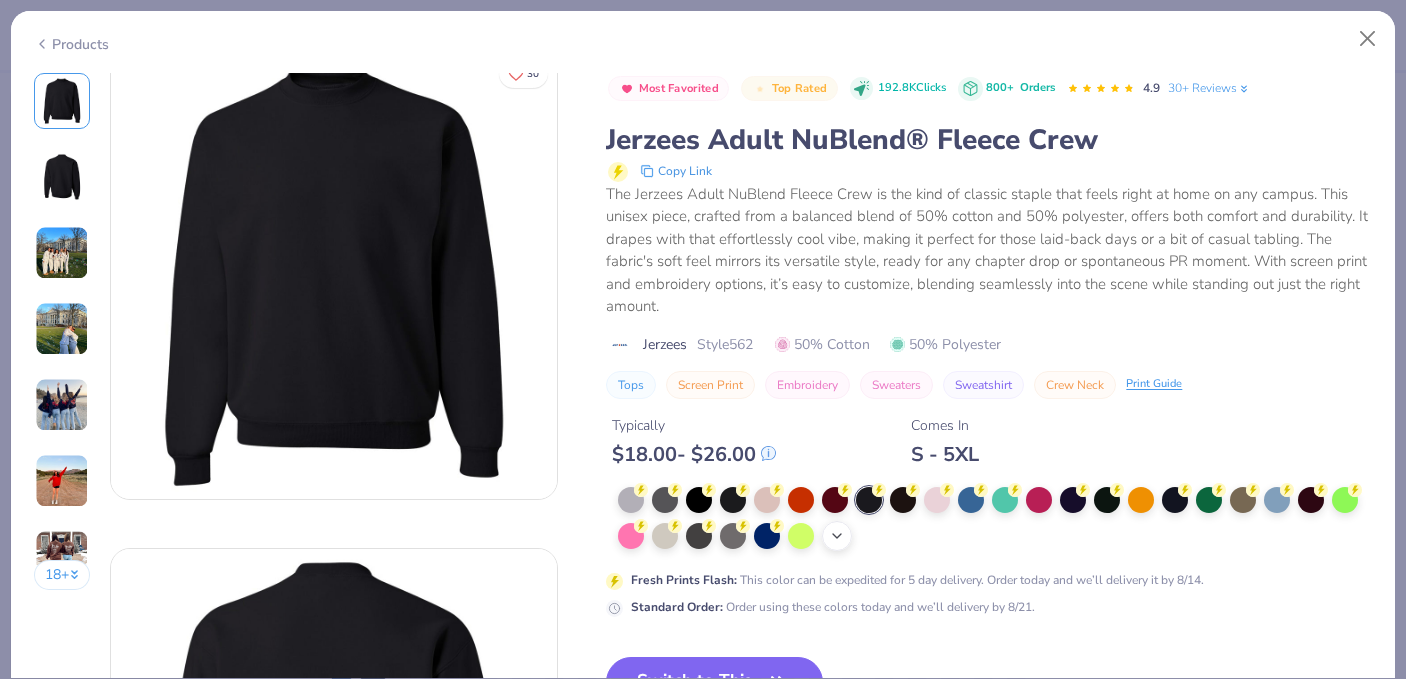 click 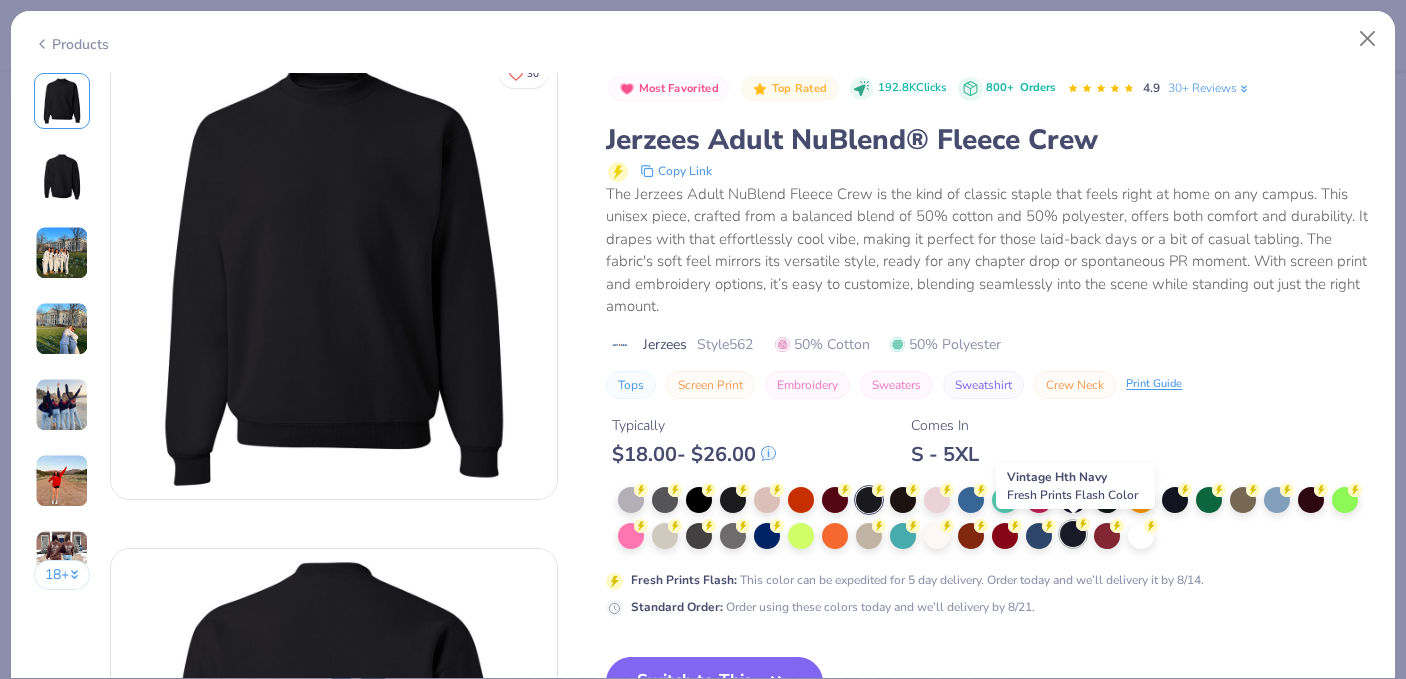 click at bounding box center (1073, 534) 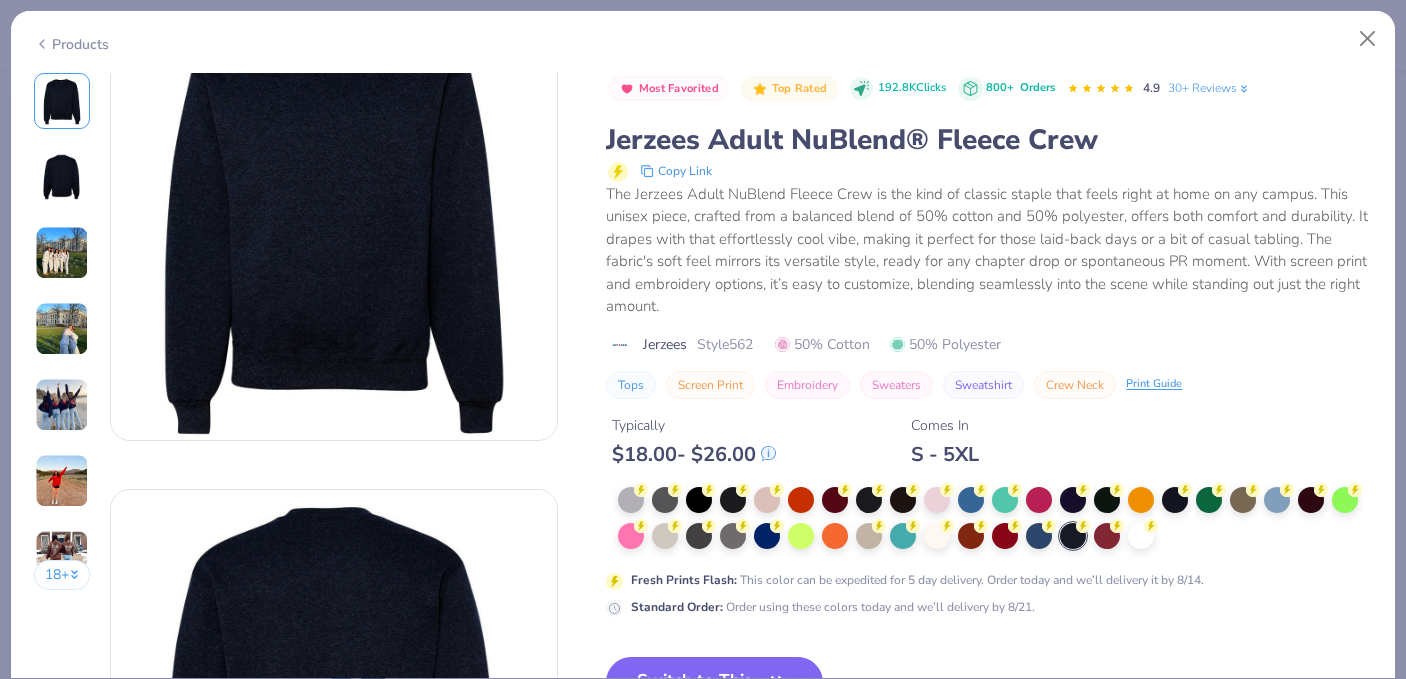 scroll, scrollTop: 0, scrollLeft: 0, axis: both 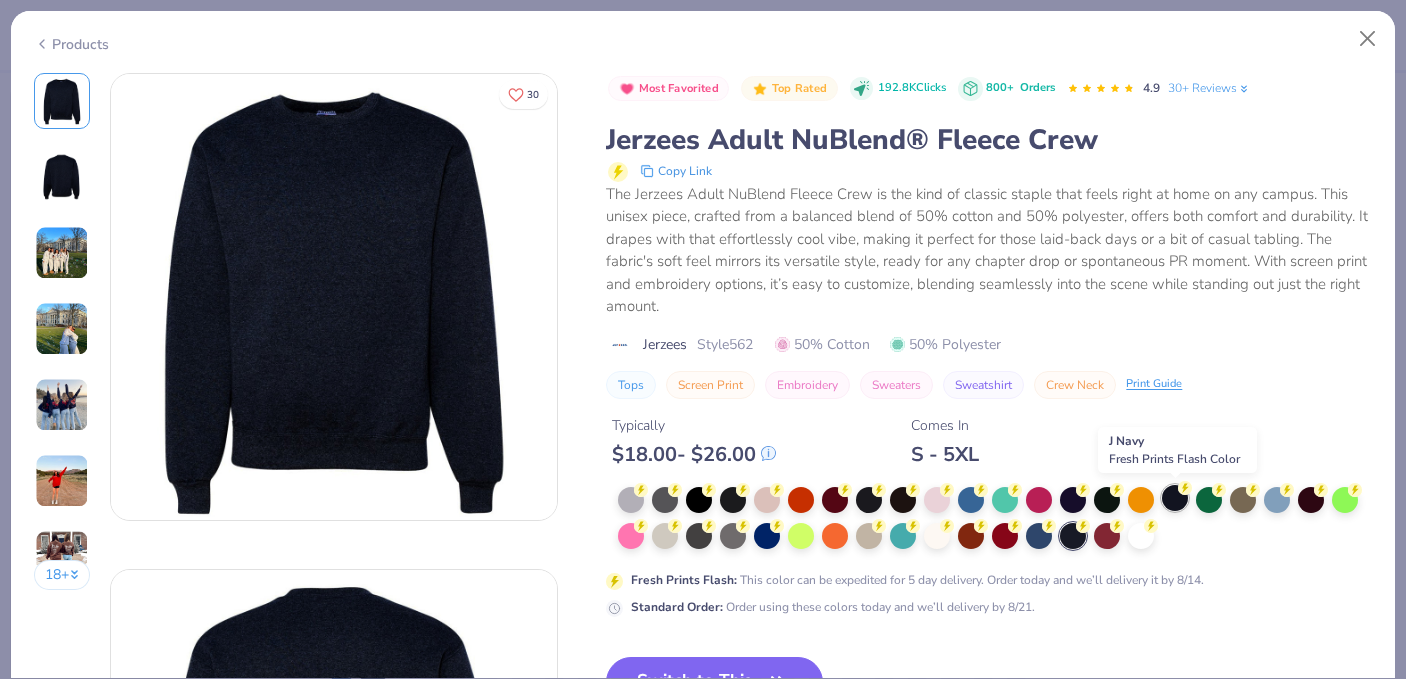 click at bounding box center [1175, 498] 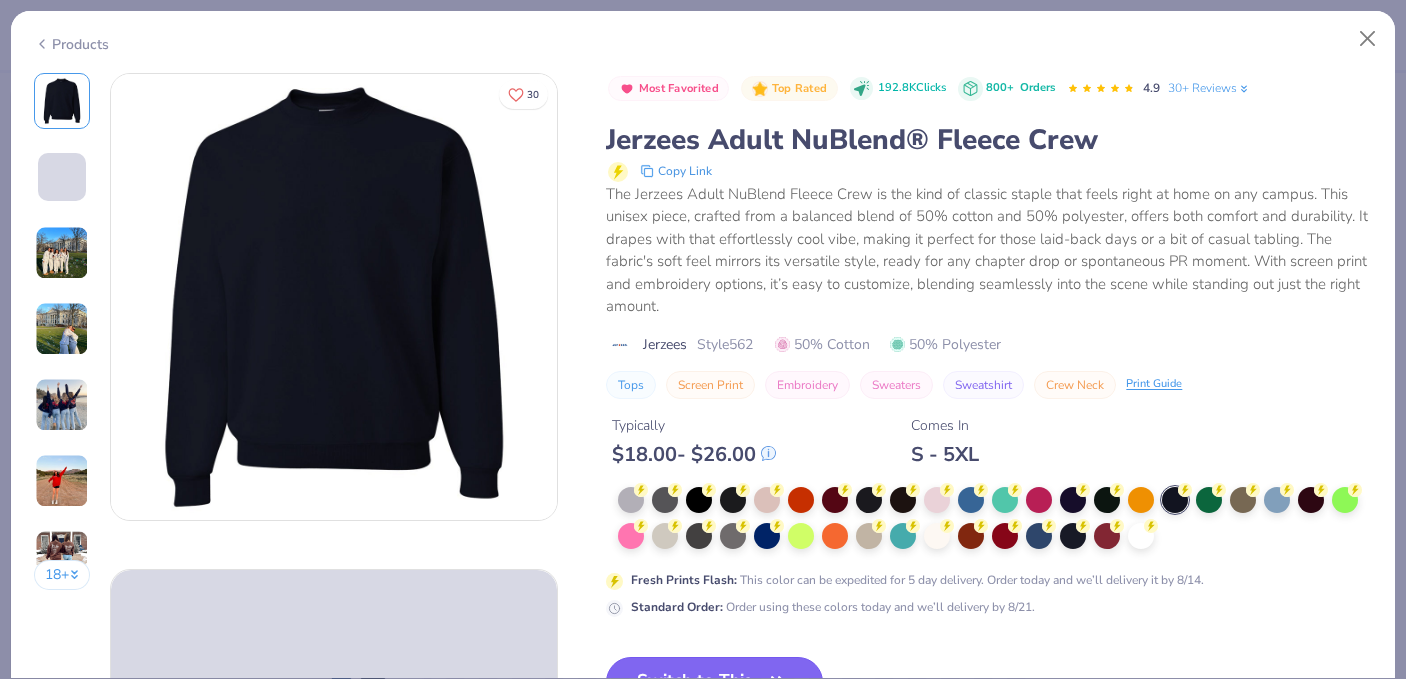 click on "Switch to This" at bounding box center (714, 682) 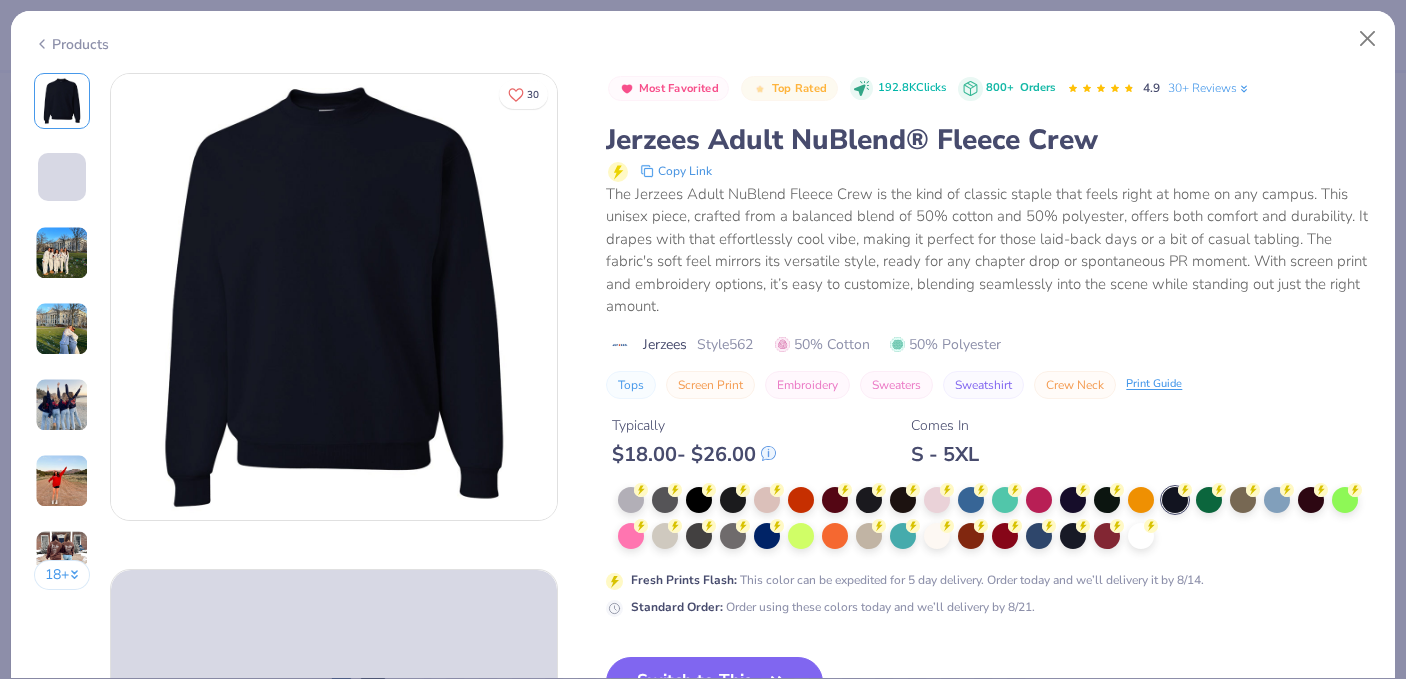 click on "Switch to This" at bounding box center (714, 682) 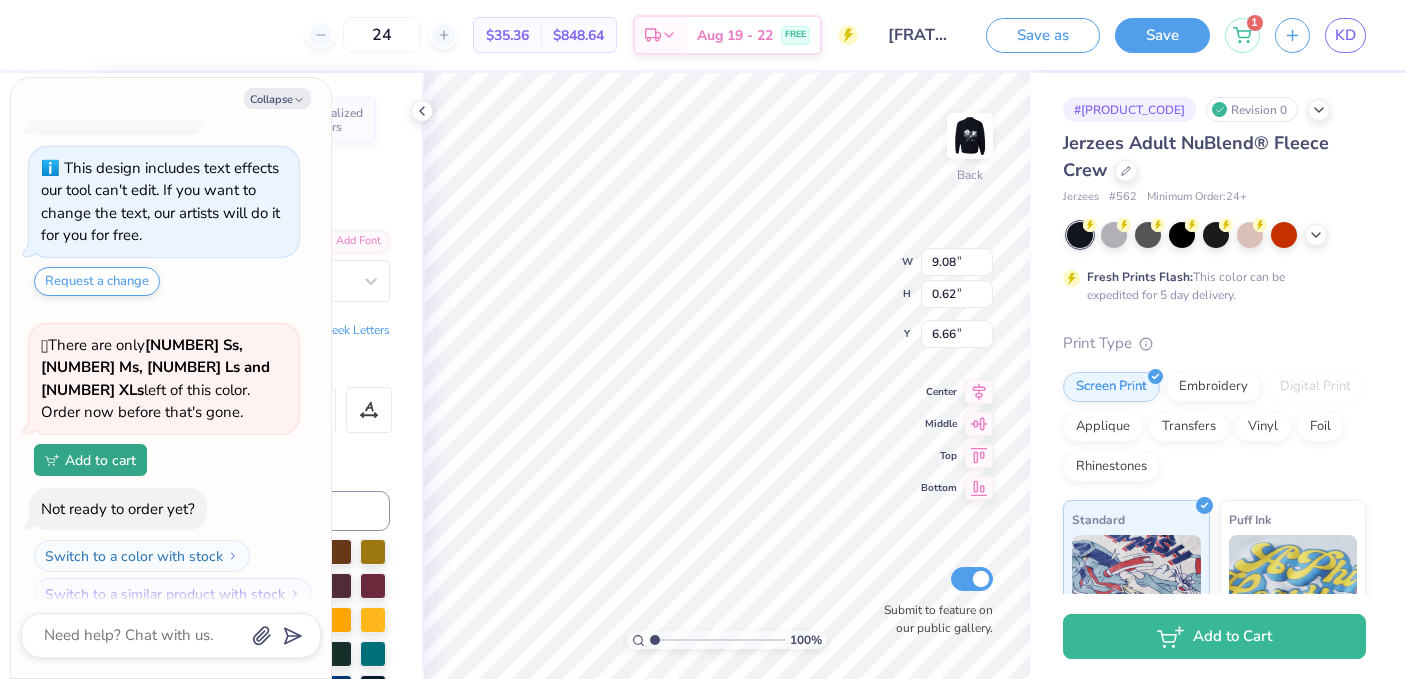 type on "x" 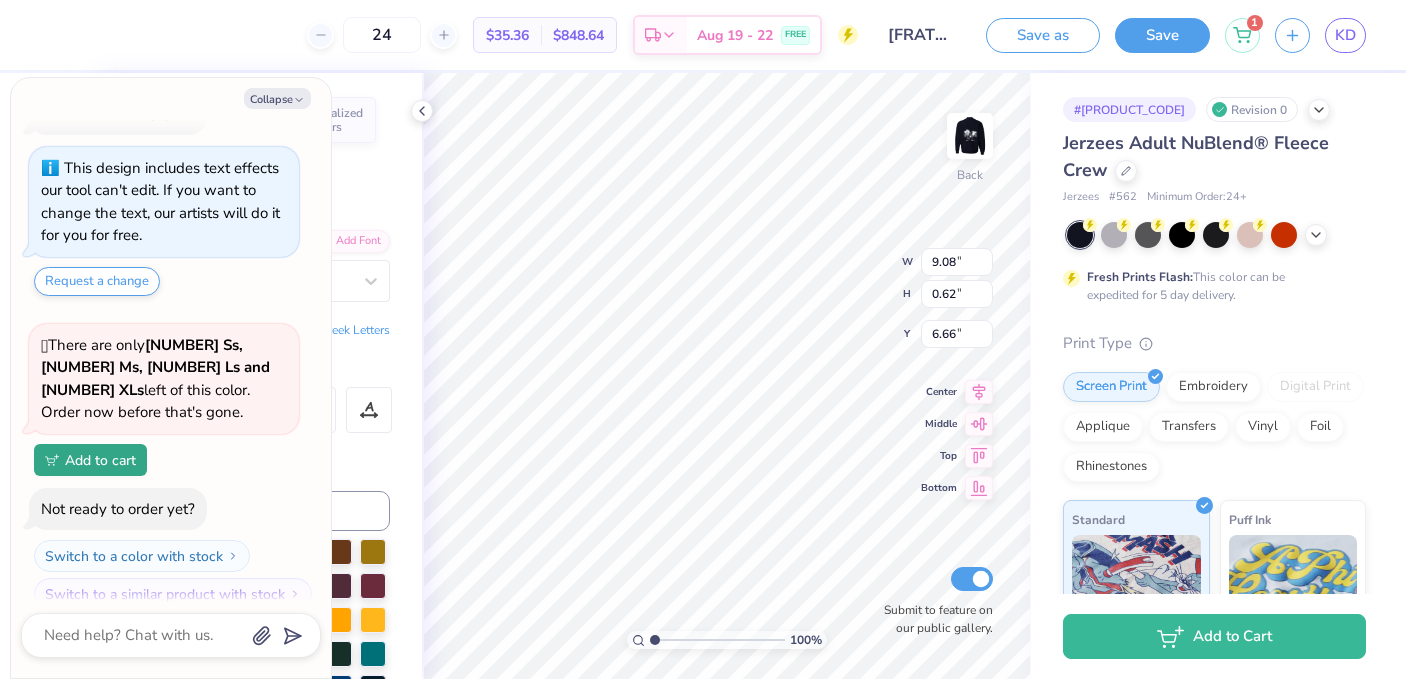type on "5.99" 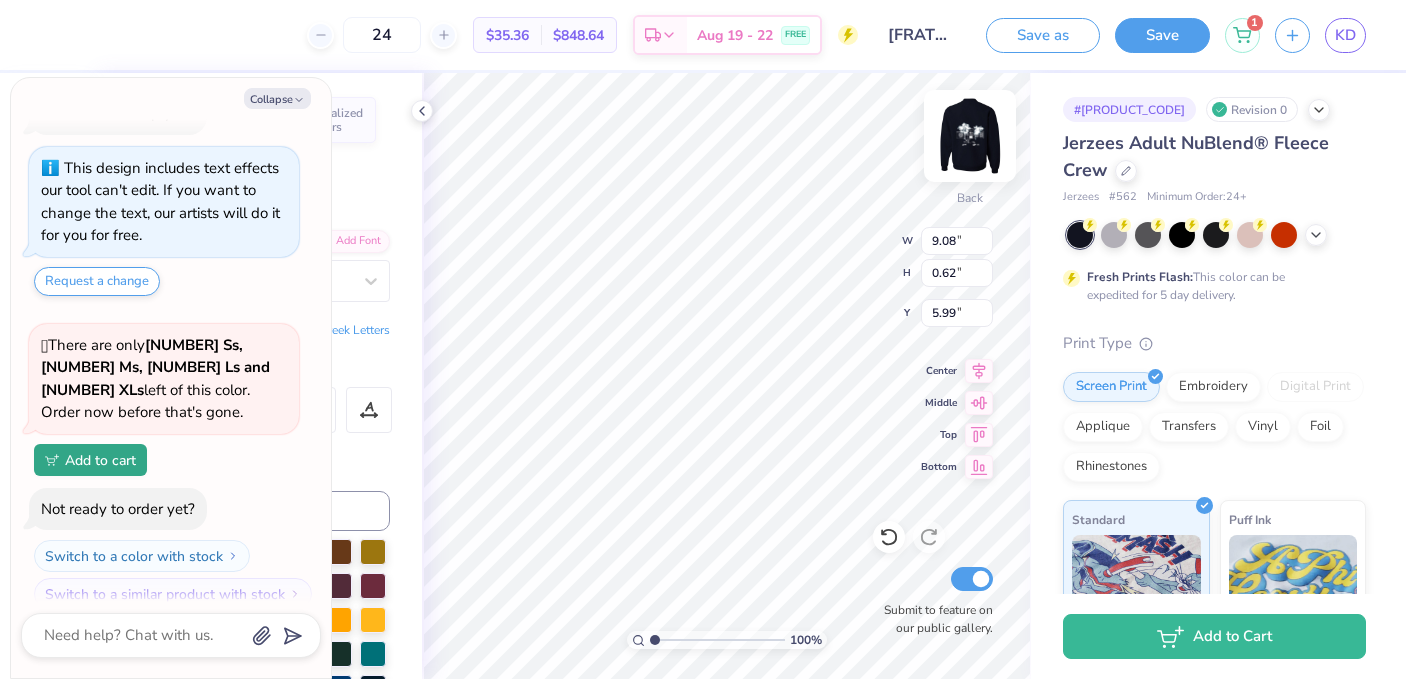 click at bounding box center (970, 136) 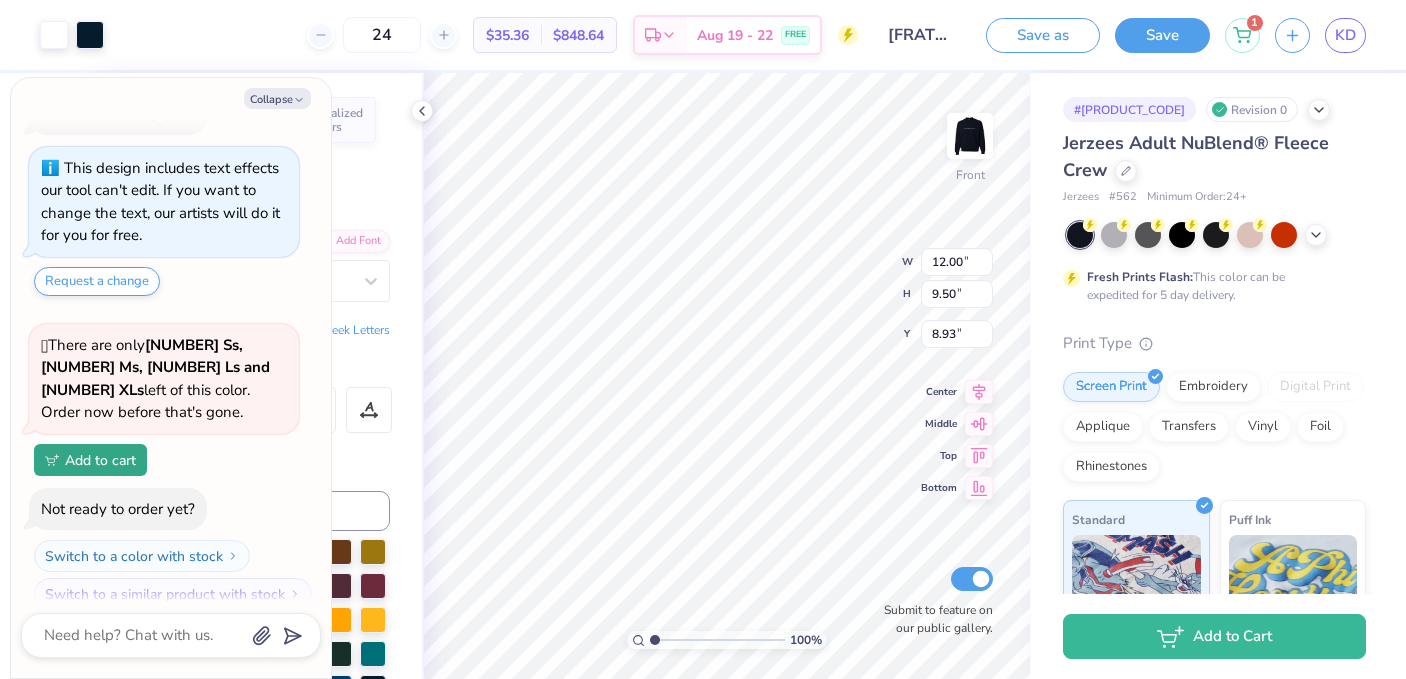 type on "x" 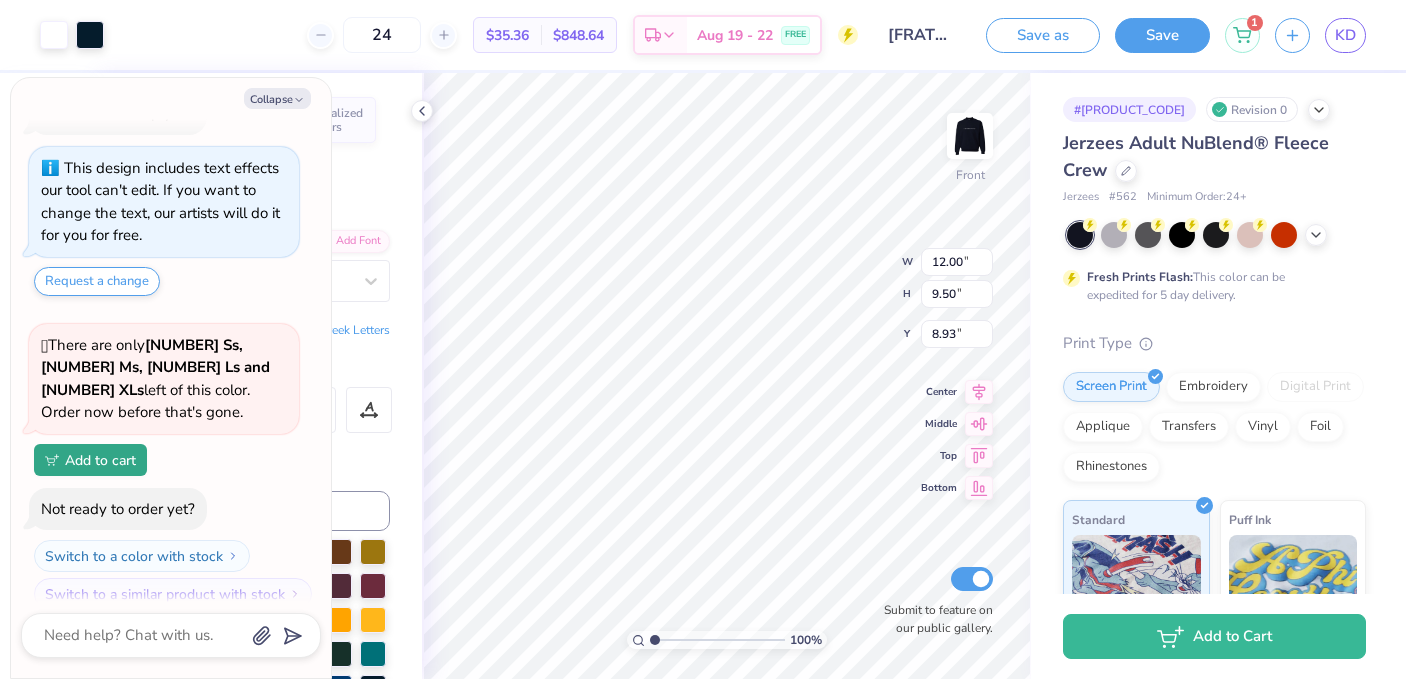 type on "7.17" 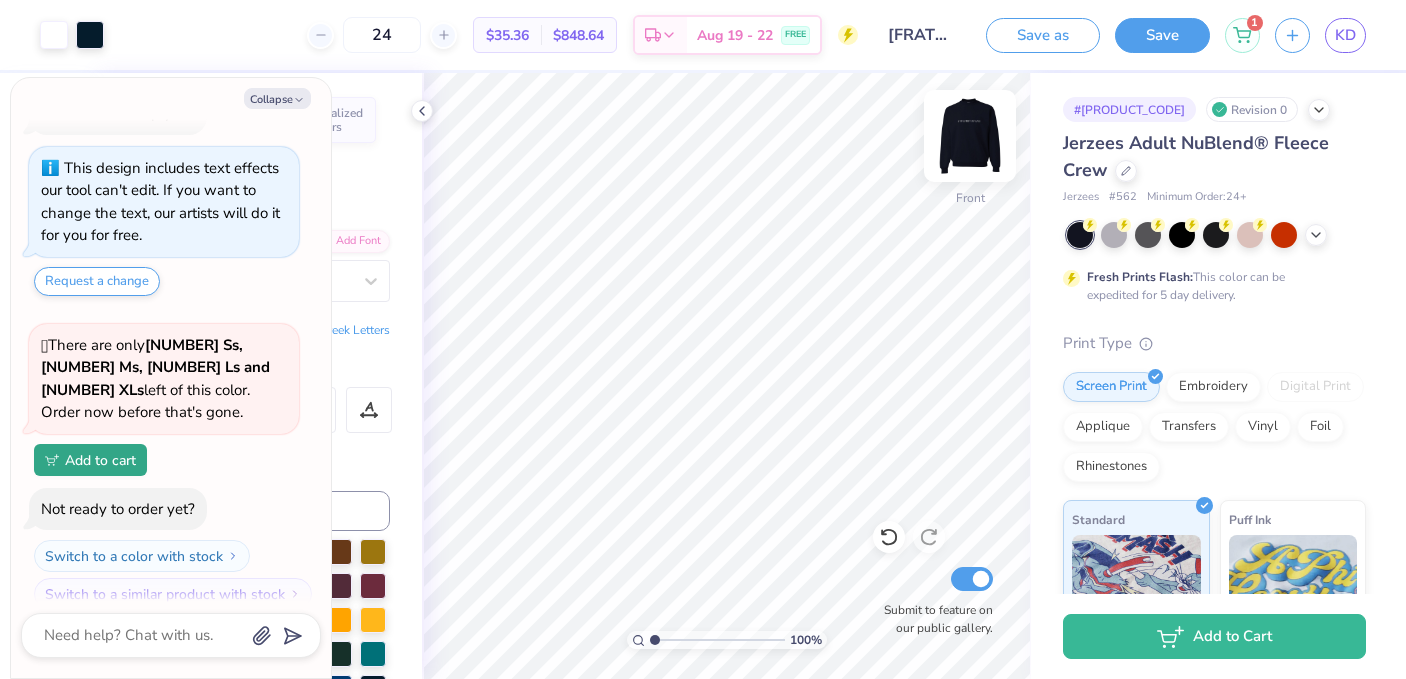 click at bounding box center [970, 136] 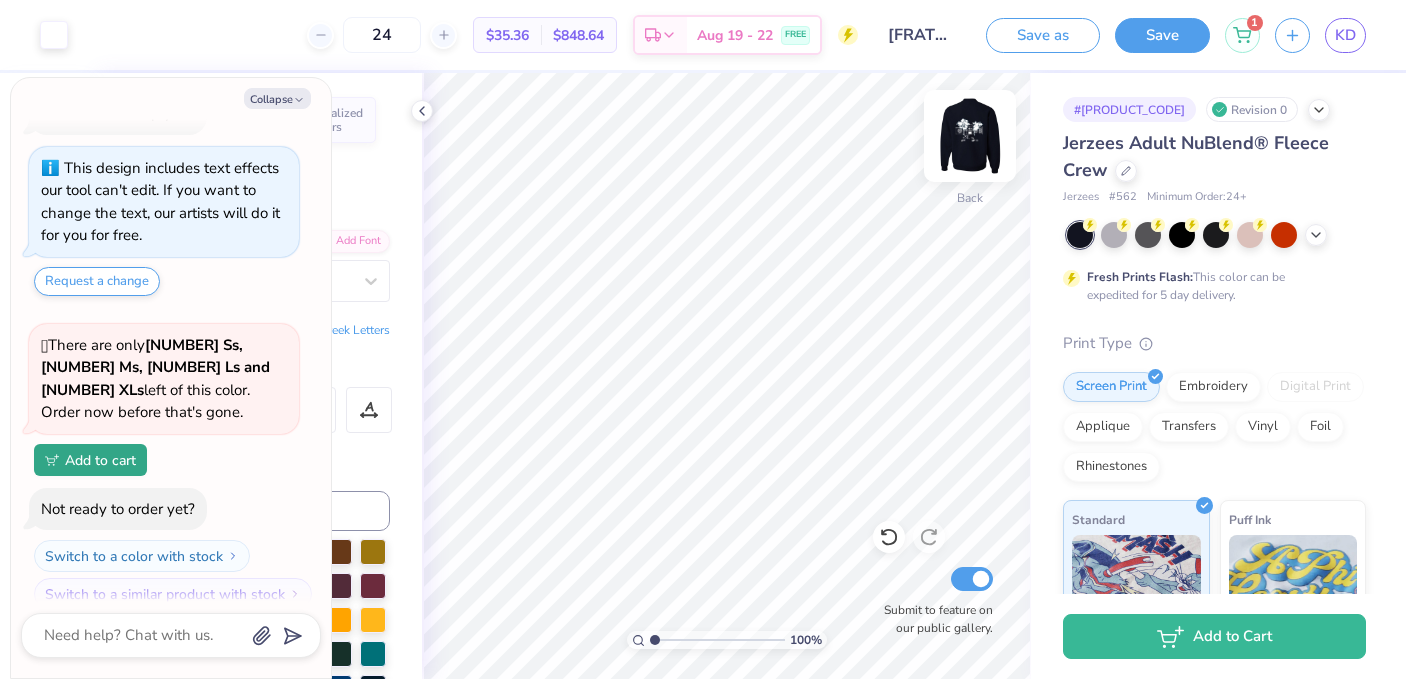 click at bounding box center [970, 136] 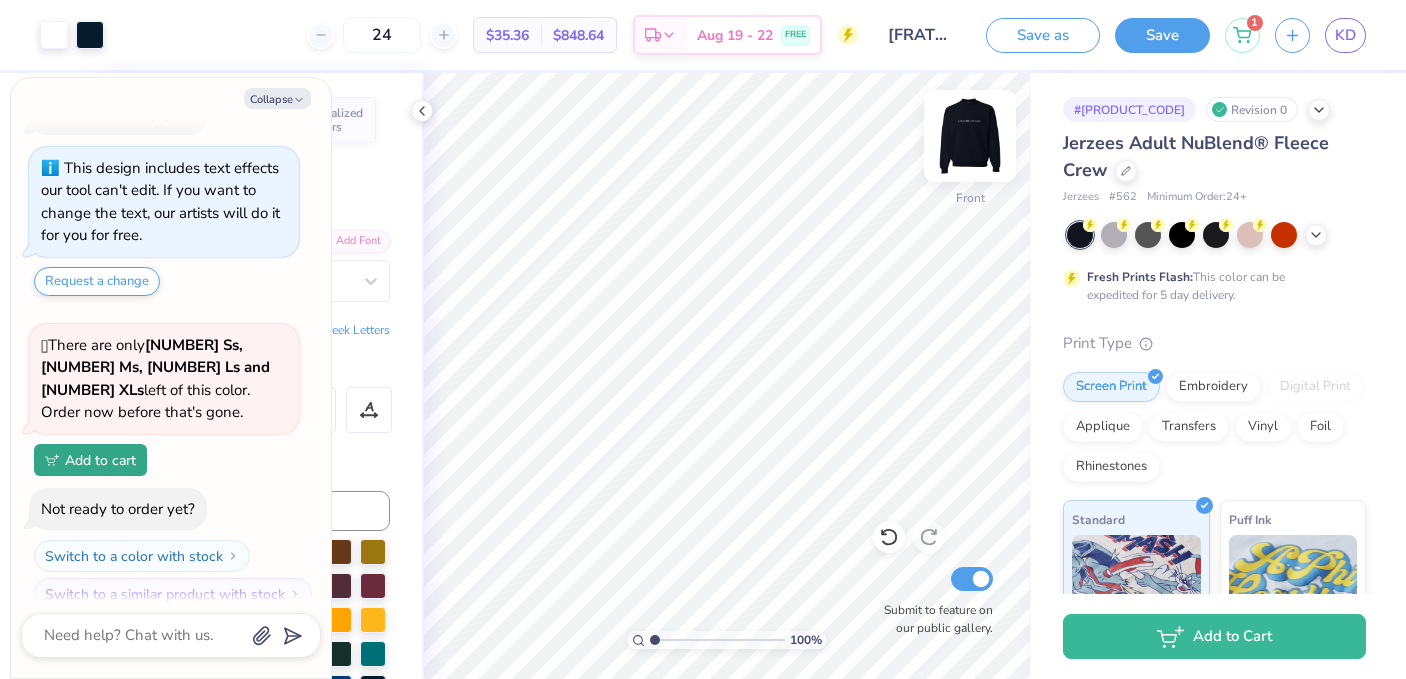 click at bounding box center [970, 136] 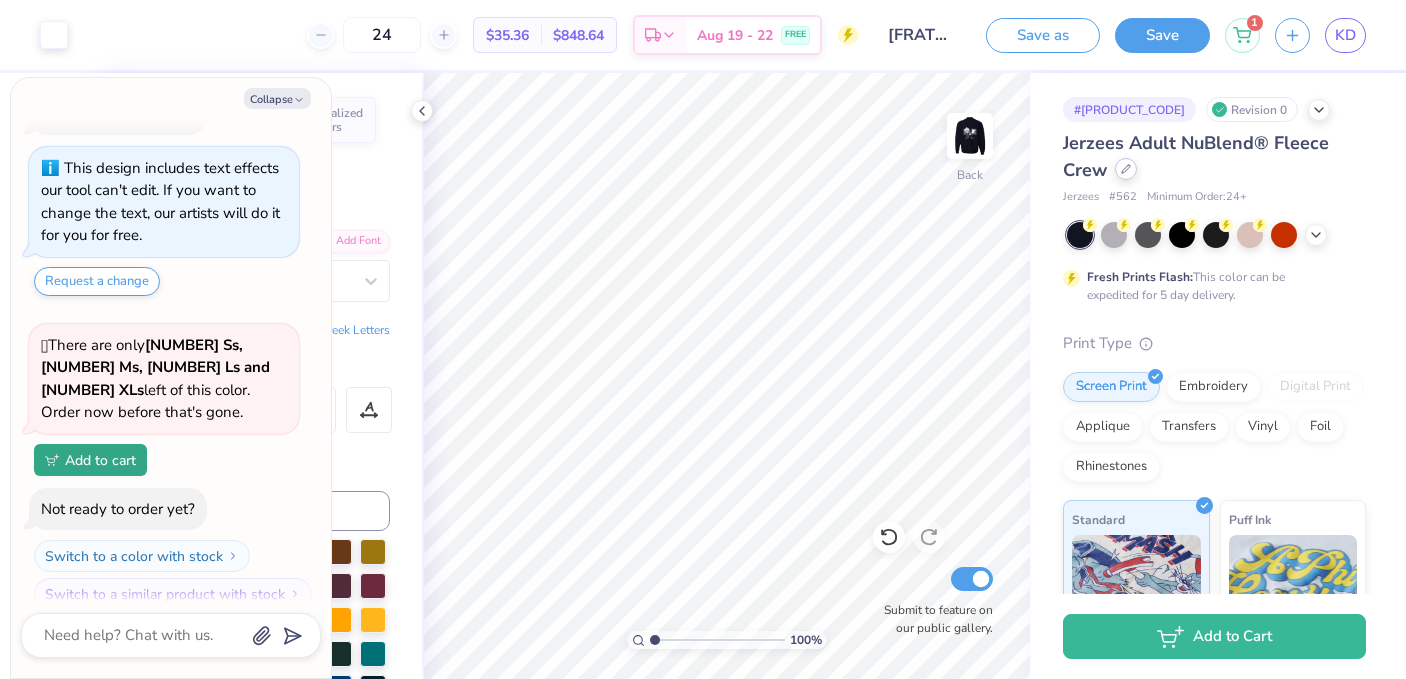 click on "Jerzees Adult NuBlend® Fleece Crew" at bounding box center (1214, 157) 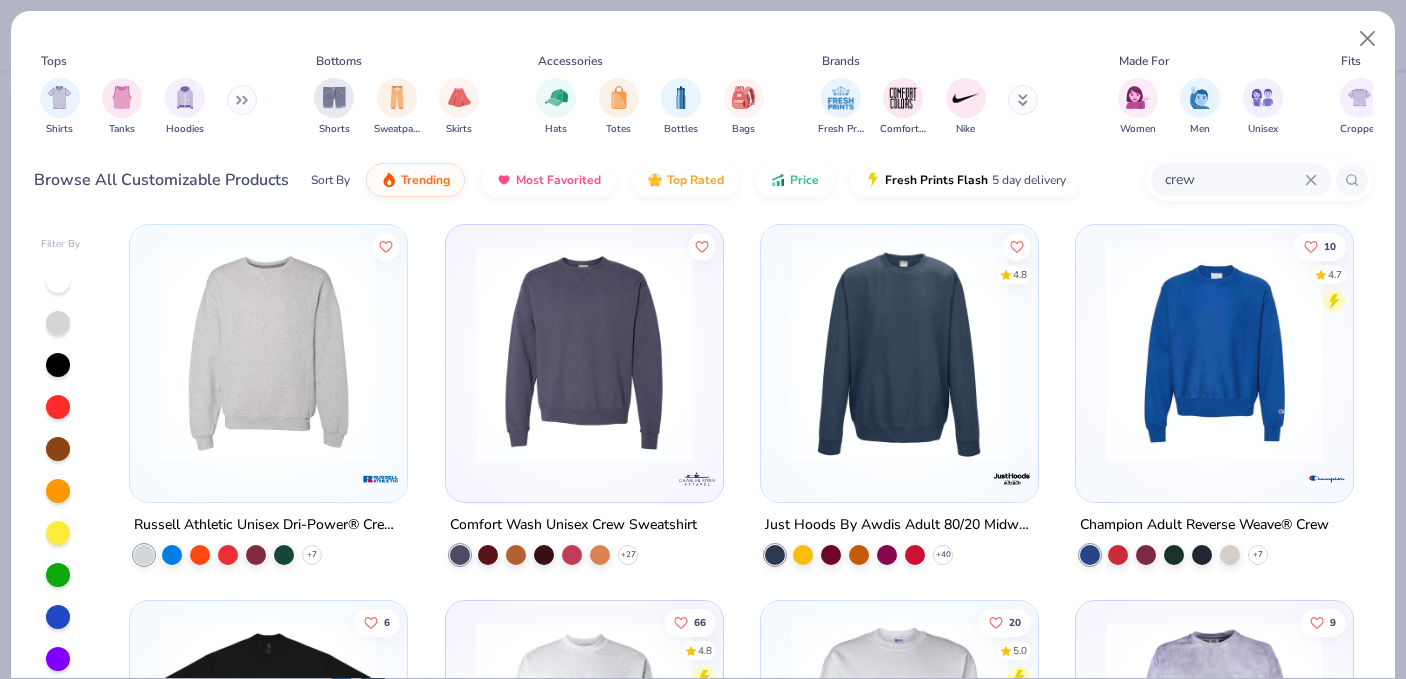 scroll, scrollTop: 1530, scrollLeft: 0, axis: vertical 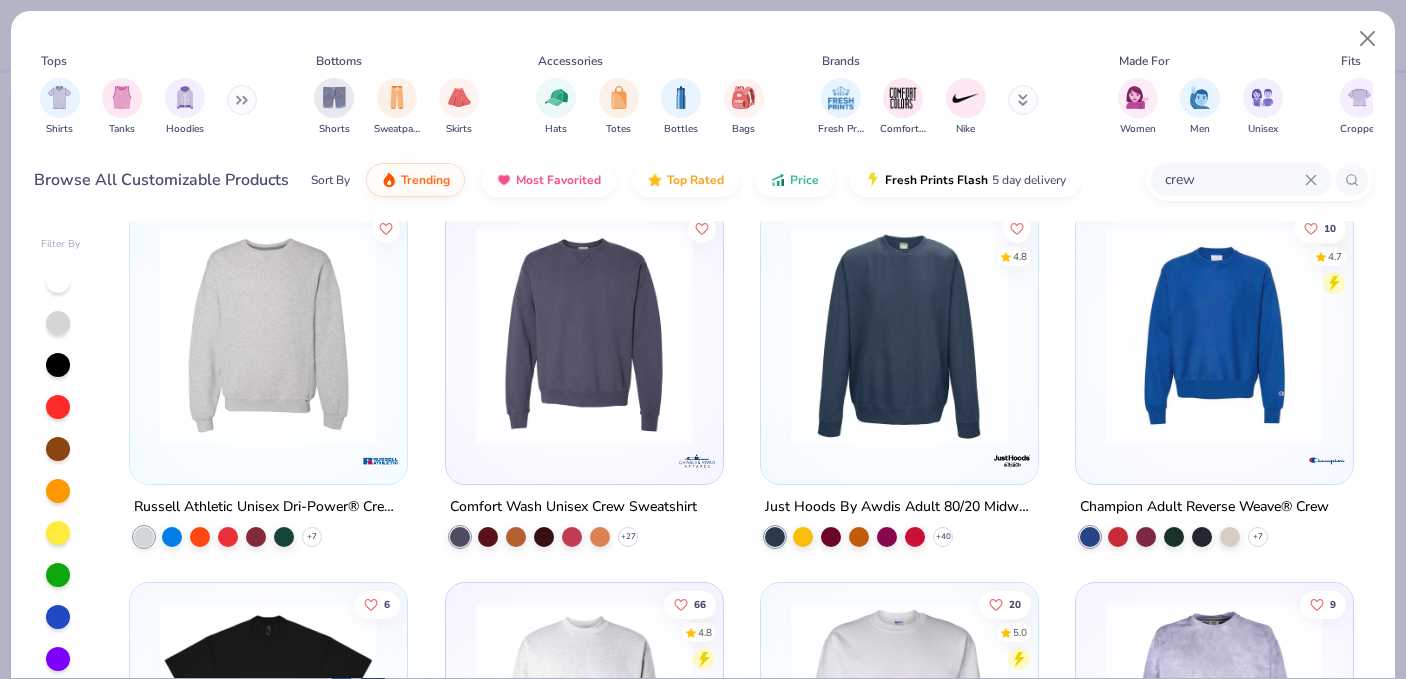 click at bounding box center (268, 335) 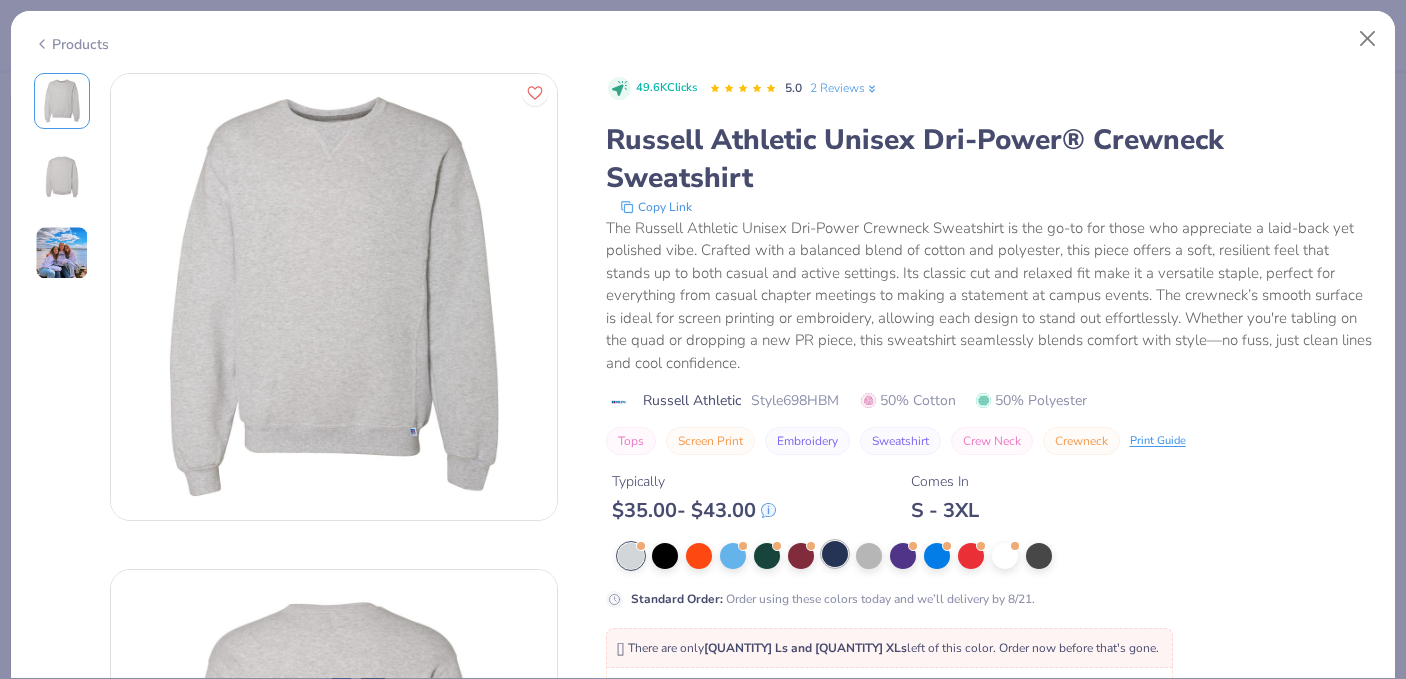 click at bounding box center [835, 554] 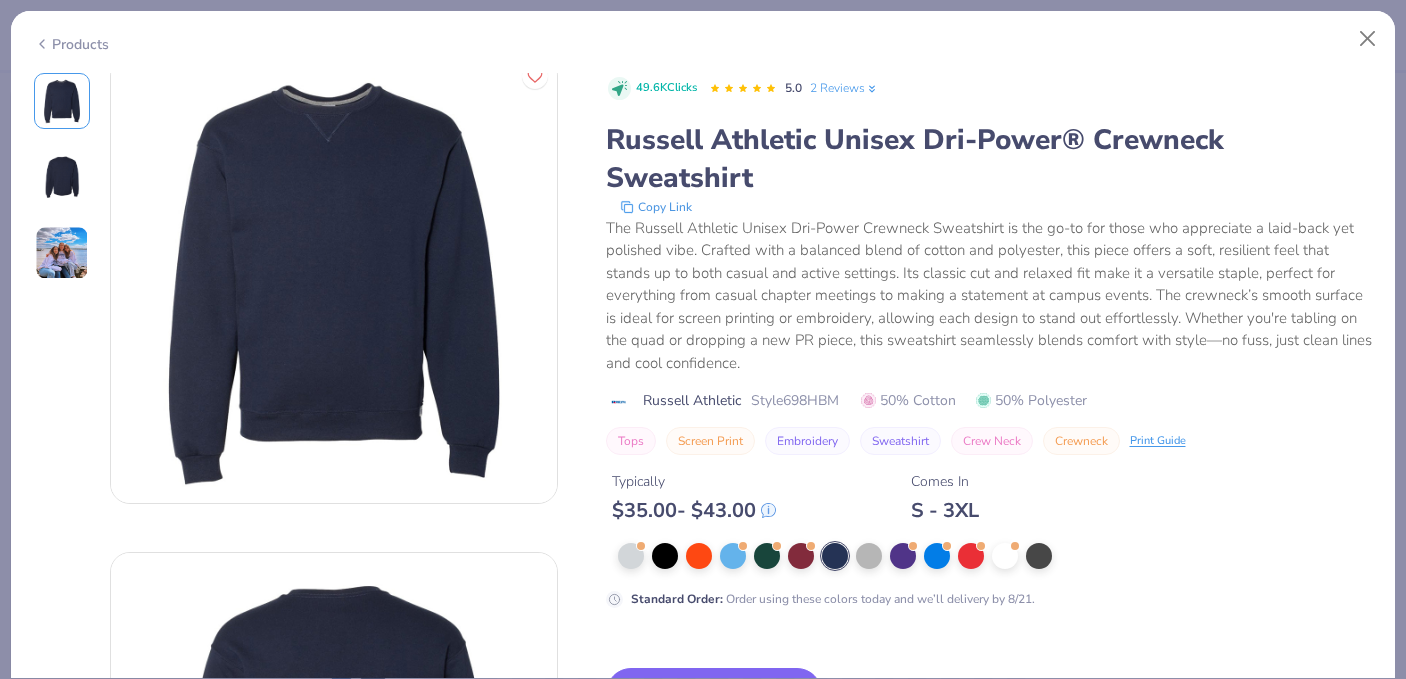 scroll, scrollTop: 23, scrollLeft: 0, axis: vertical 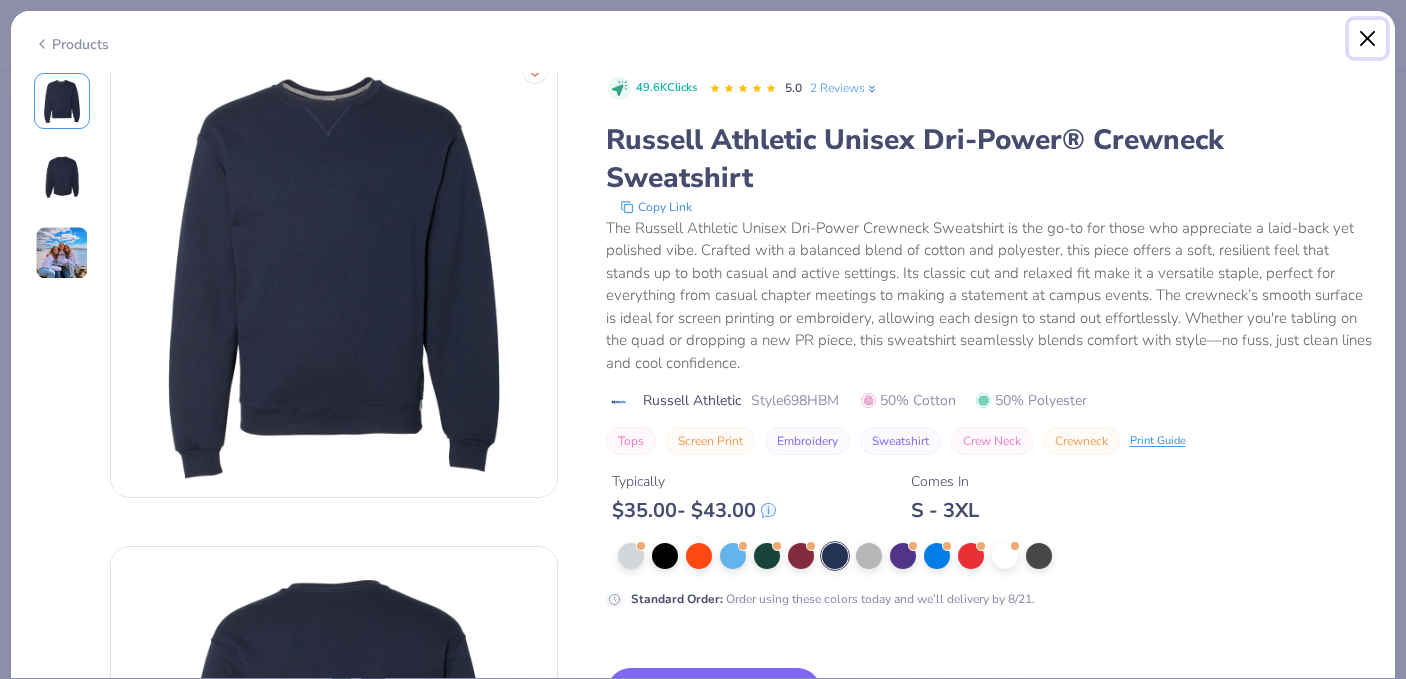 click at bounding box center [1368, 39] 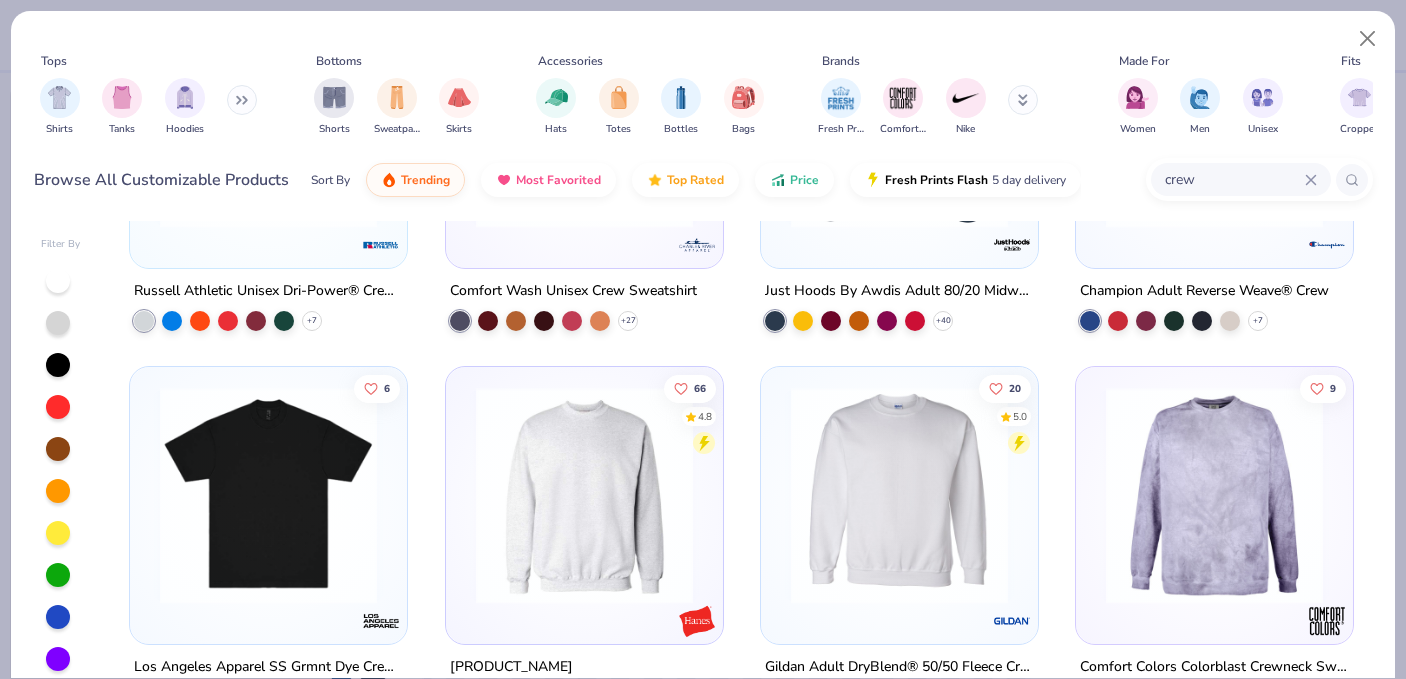 scroll, scrollTop: 1889, scrollLeft: 0, axis: vertical 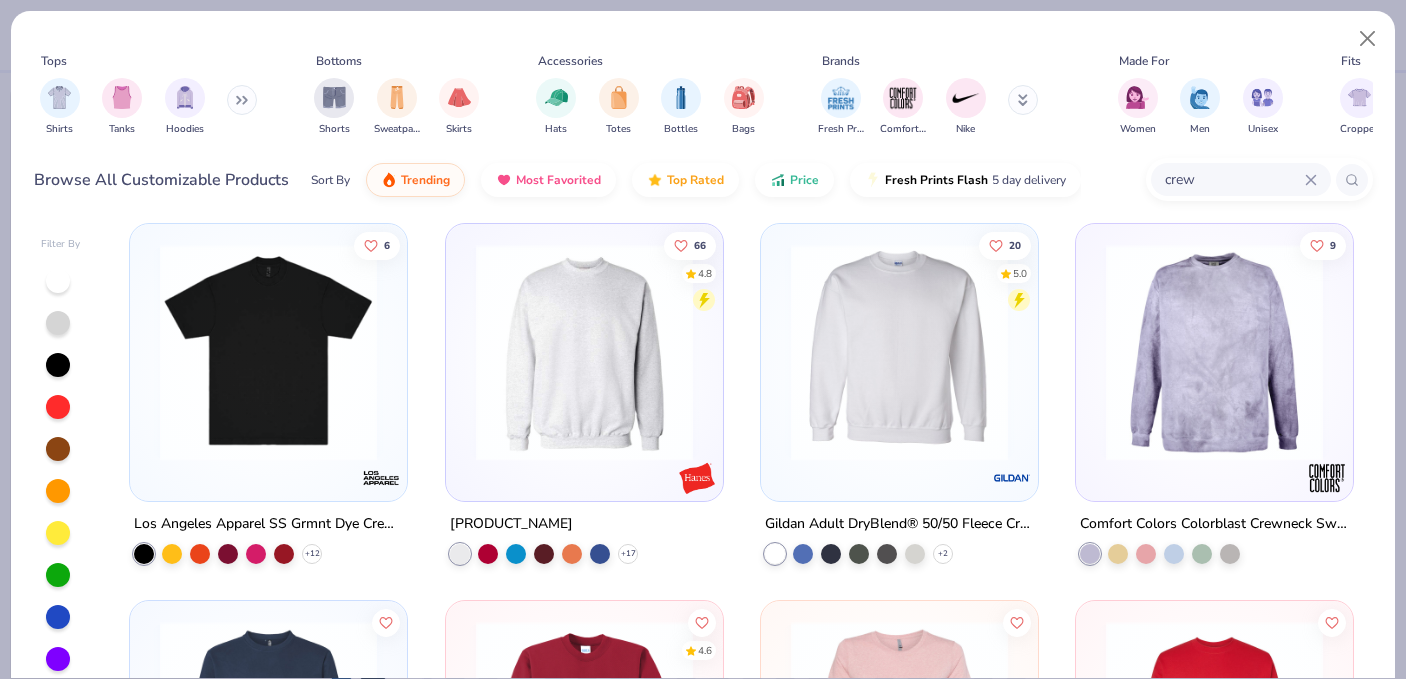 click at bounding box center [584, 357] 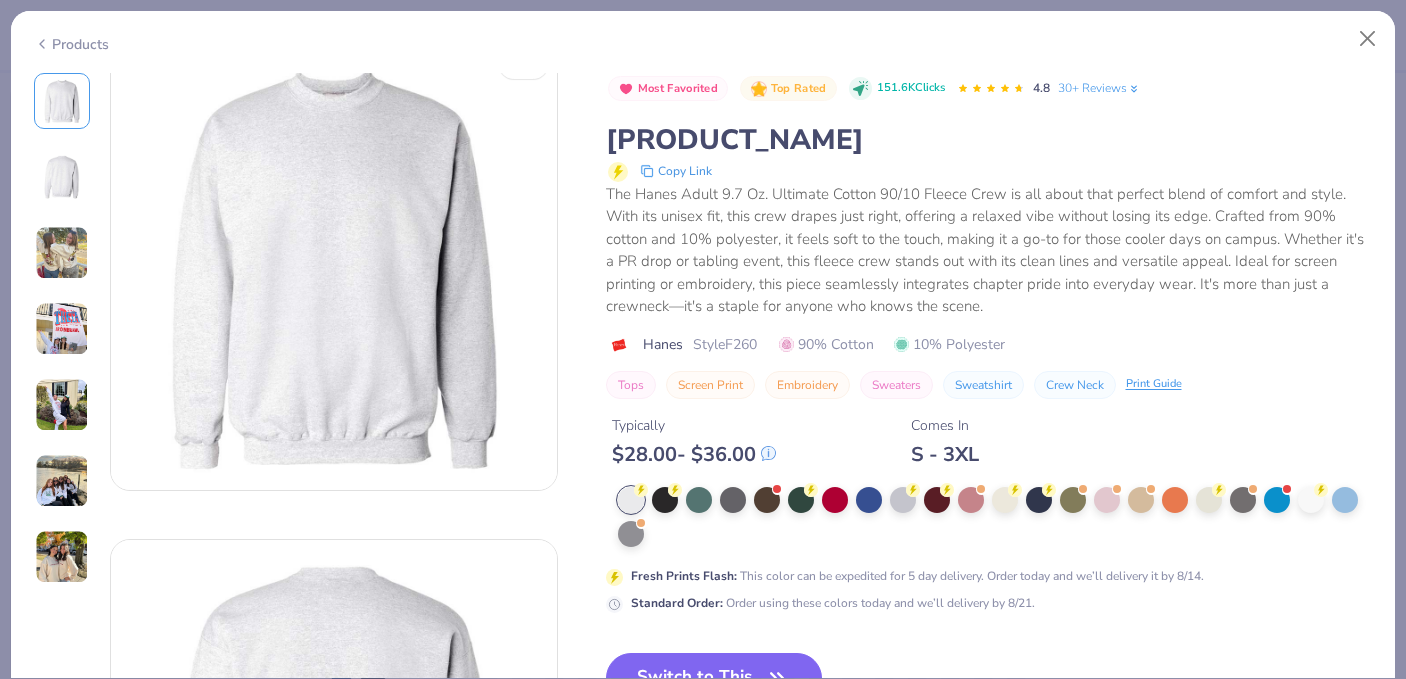 scroll, scrollTop: 46, scrollLeft: 0, axis: vertical 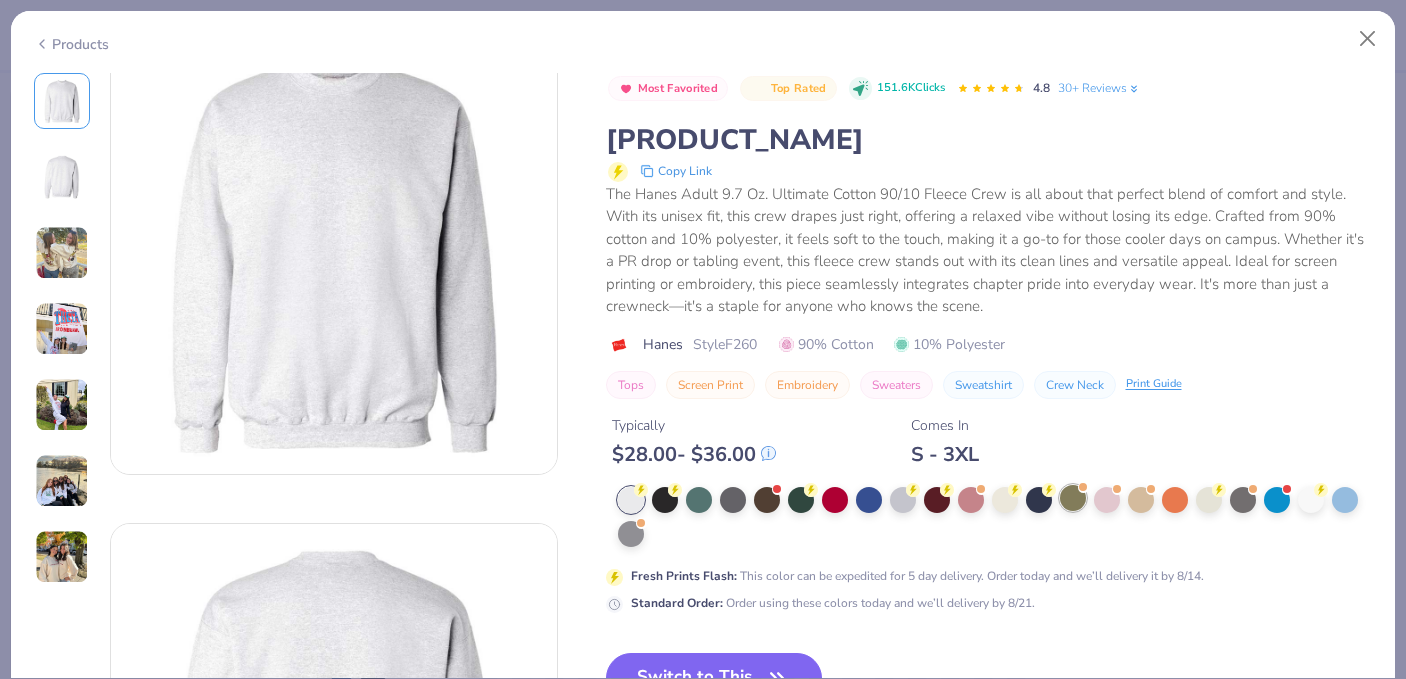 click at bounding box center (1073, 498) 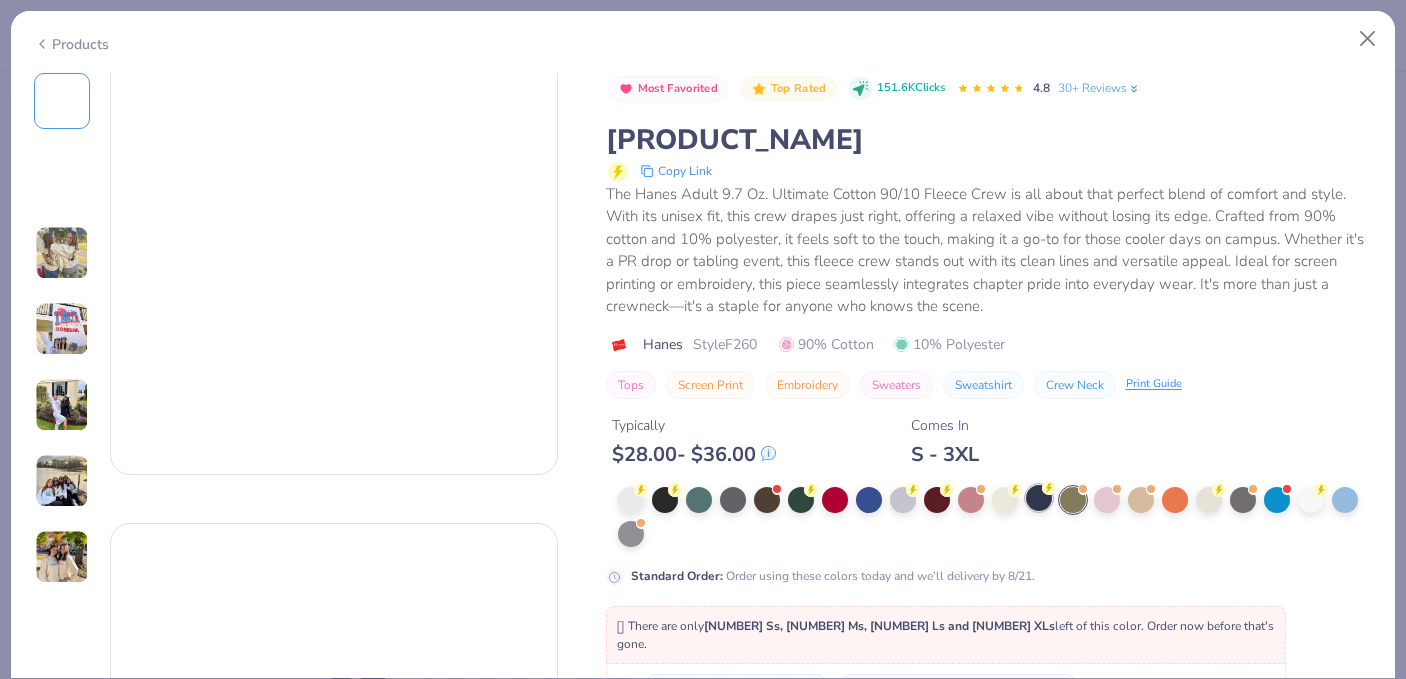click at bounding box center (1039, 498) 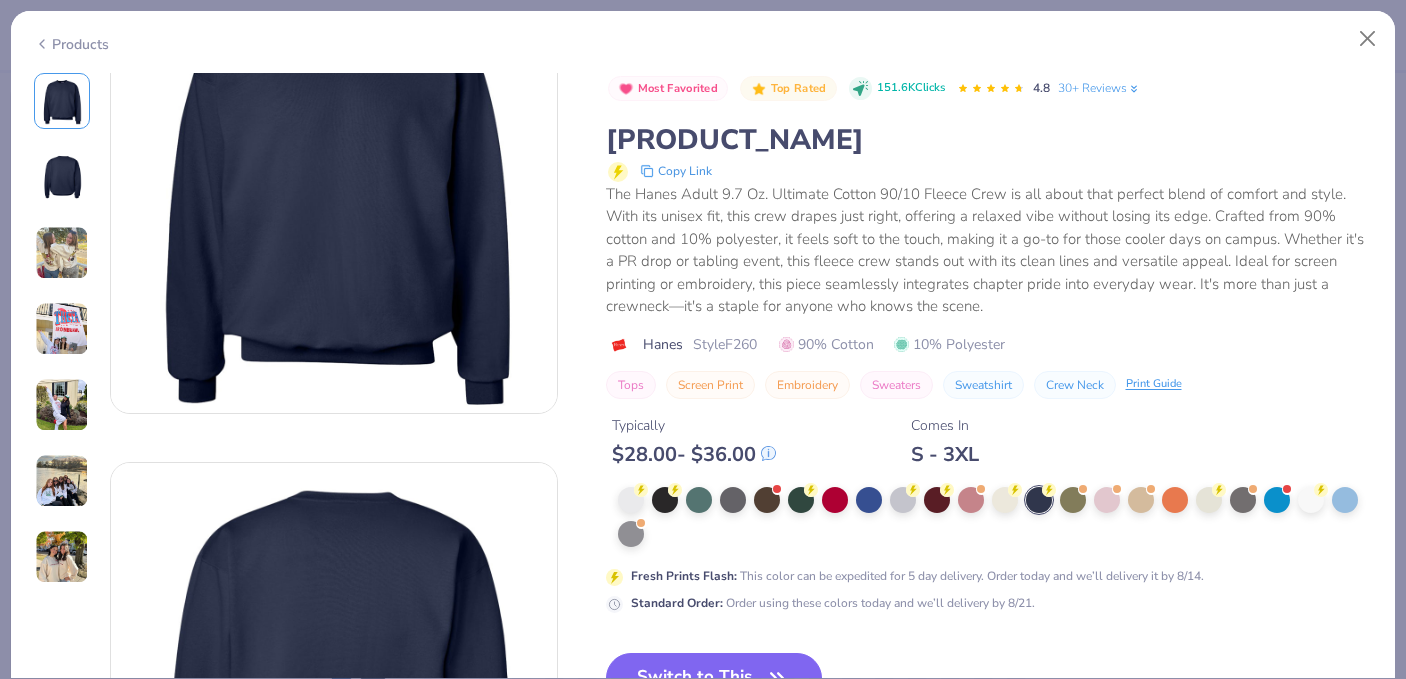 scroll, scrollTop: 146, scrollLeft: 0, axis: vertical 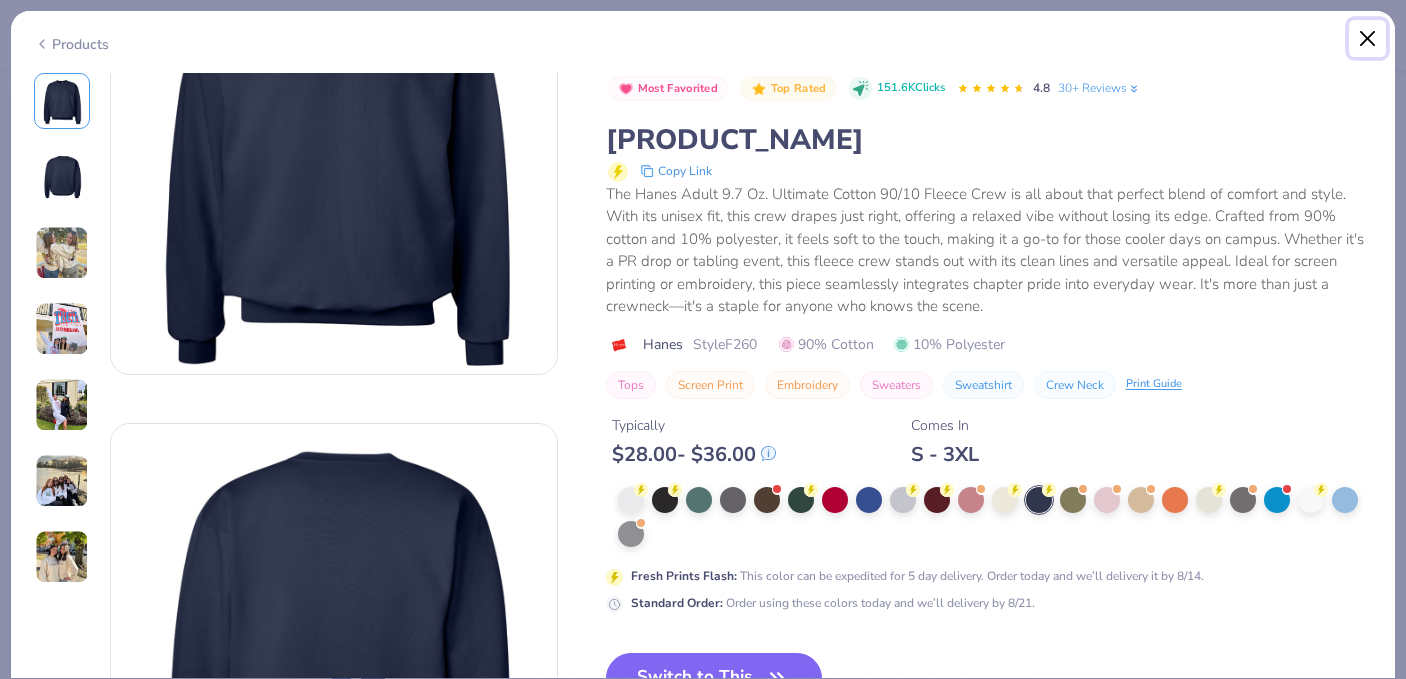 click at bounding box center (1368, 39) 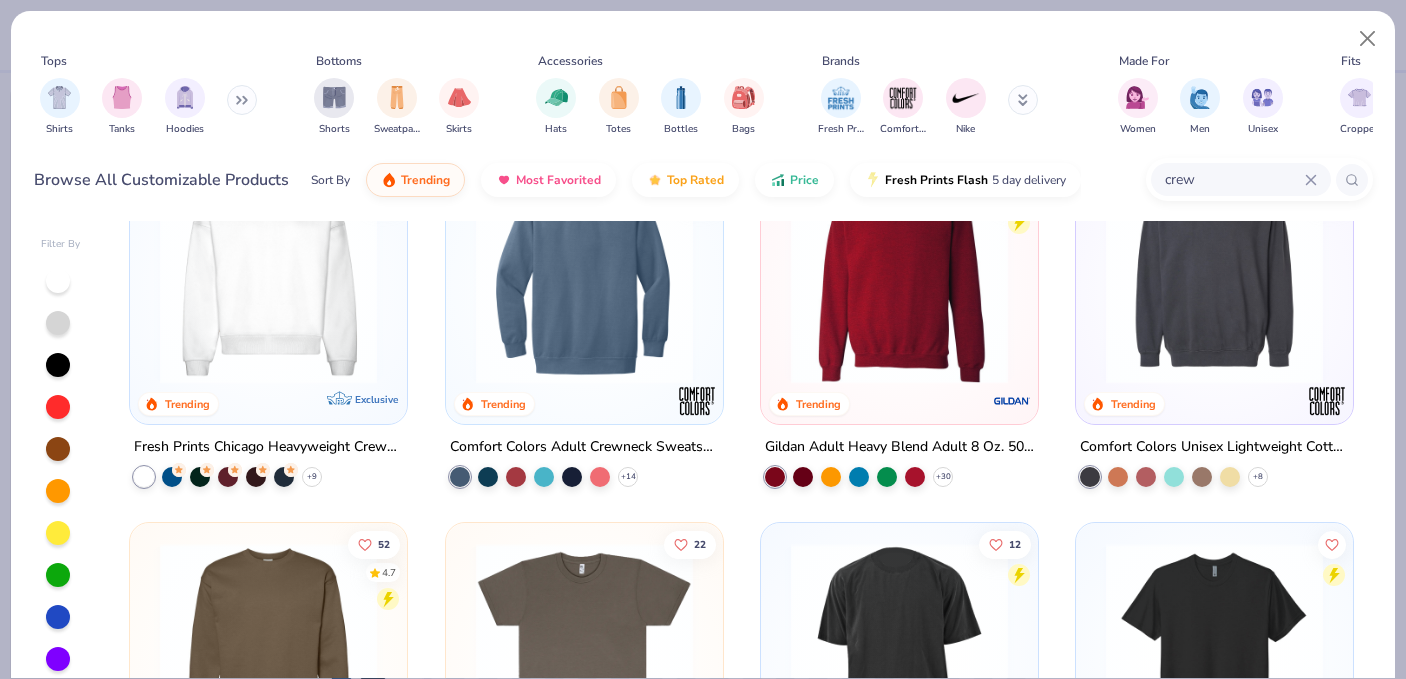 scroll, scrollTop: 326, scrollLeft: 0, axis: vertical 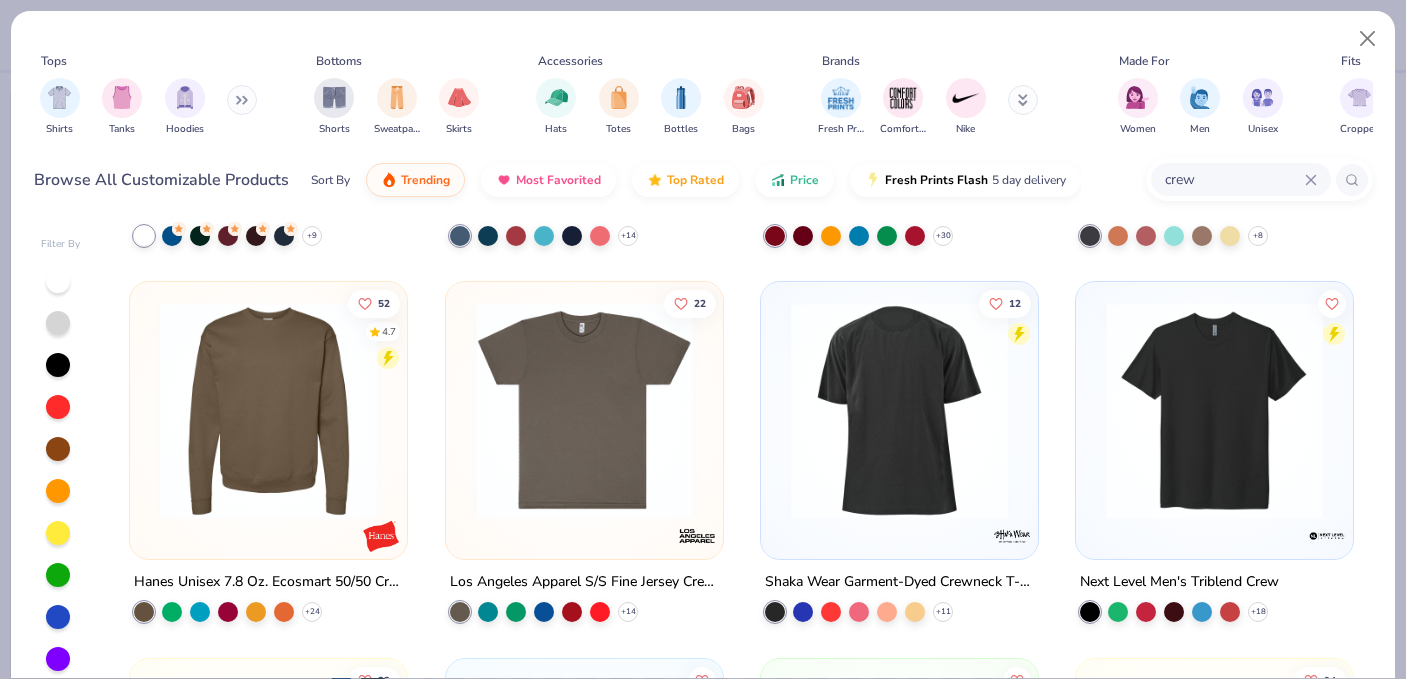 click on "Tops Shirts Tanks Hoodies Bottoms Shorts Sweatpants Skirts Accessories Hats Totes Bottles Bags Brands Fresh Prints Comfort Colors Nike Made For Women Men Unisex Fits Cropped Slim Regular Oversized Styles Classic Sportswear Athleisure Minimums 12-17 18-23 24-35 Print Types Guide Embroidery Screen Print Applique Browse All Customizable Products Sort By Trending Most Favorited Top Rated Price Fresh Prints Flash 5 day delivery crew" at bounding box center [703, 113] 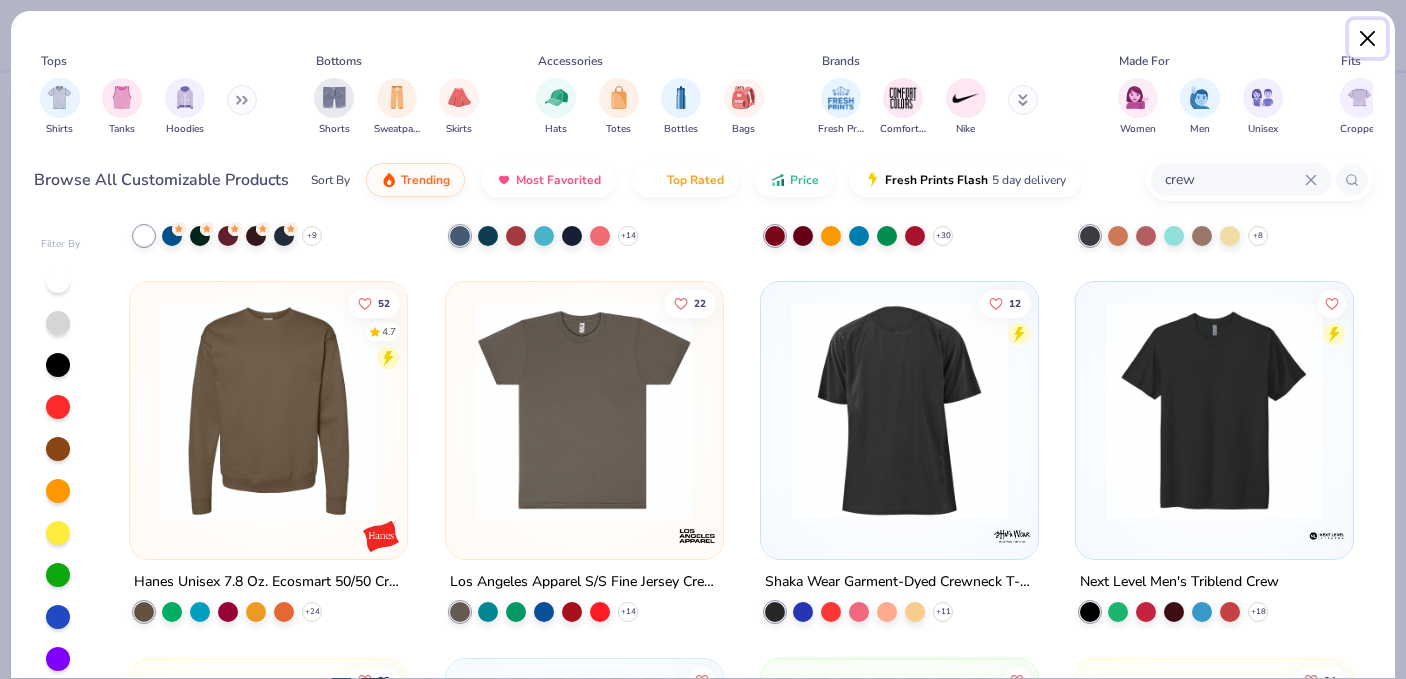 click at bounding box center (1368, 39) 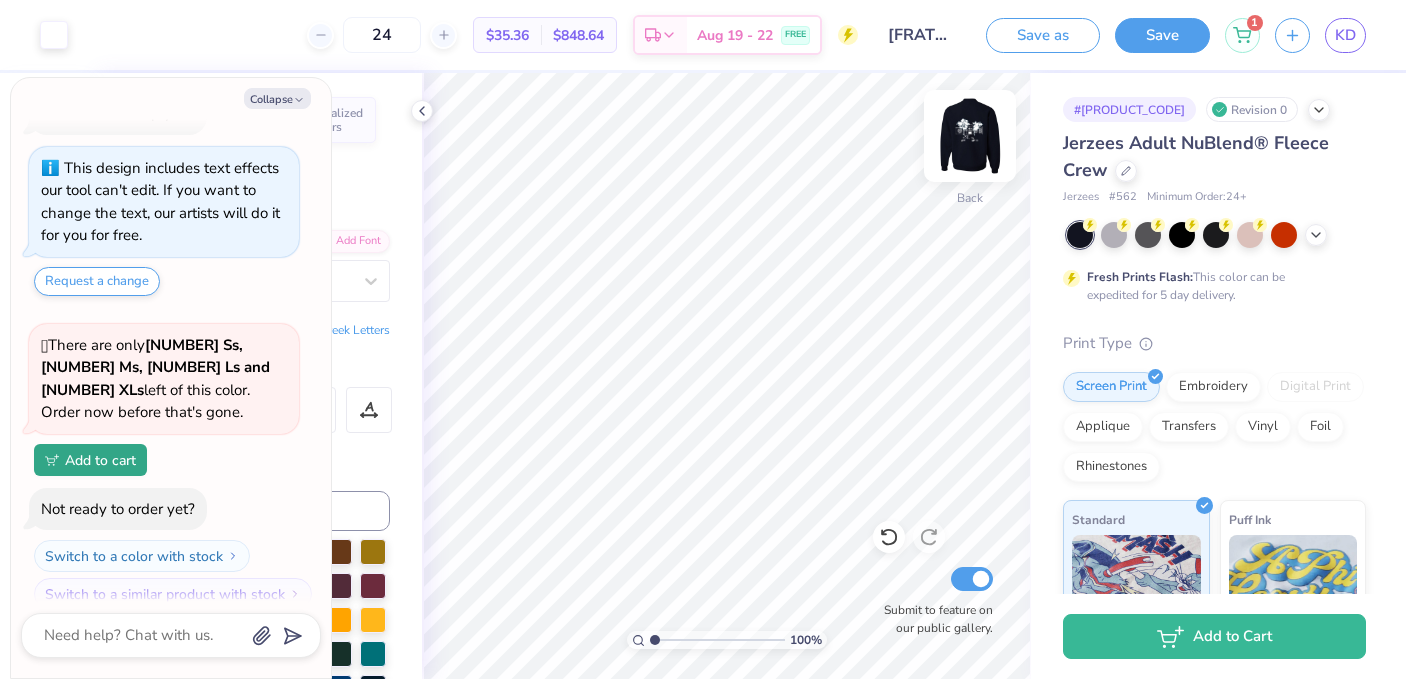 click at bounding box center [970, 136] 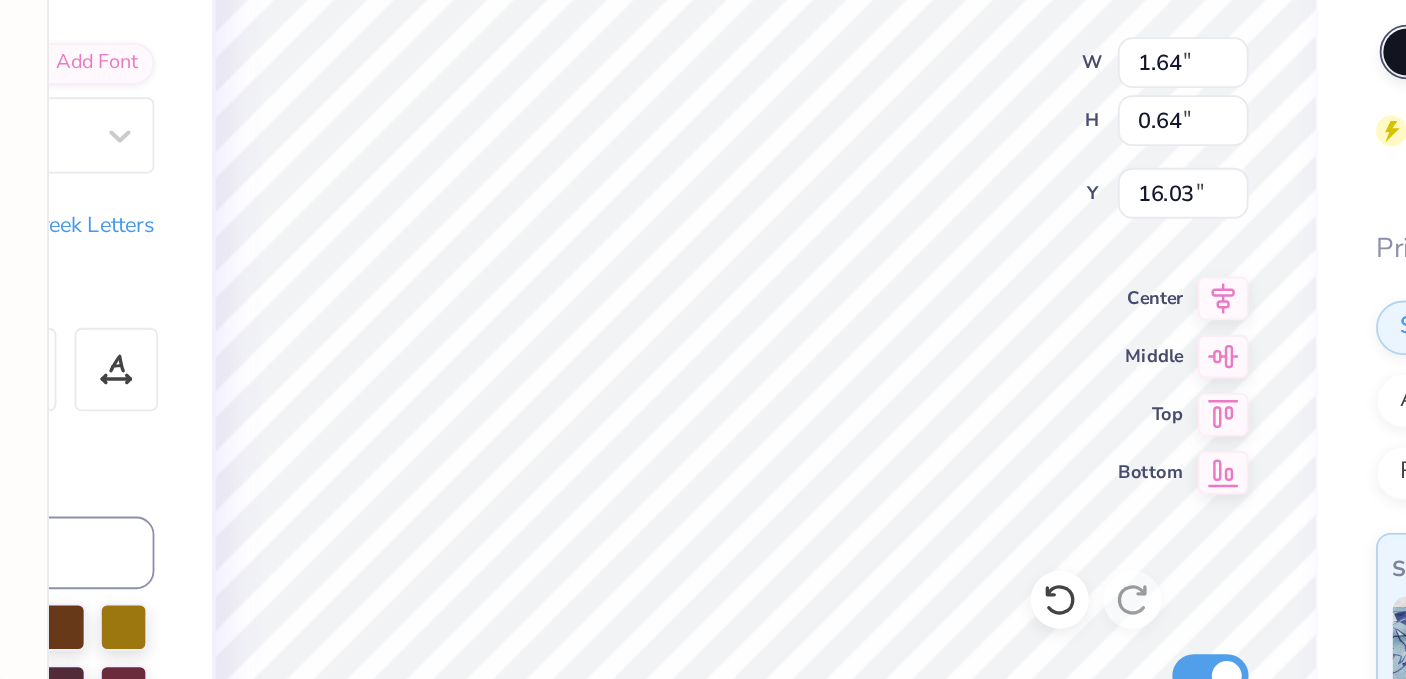 type on "x" 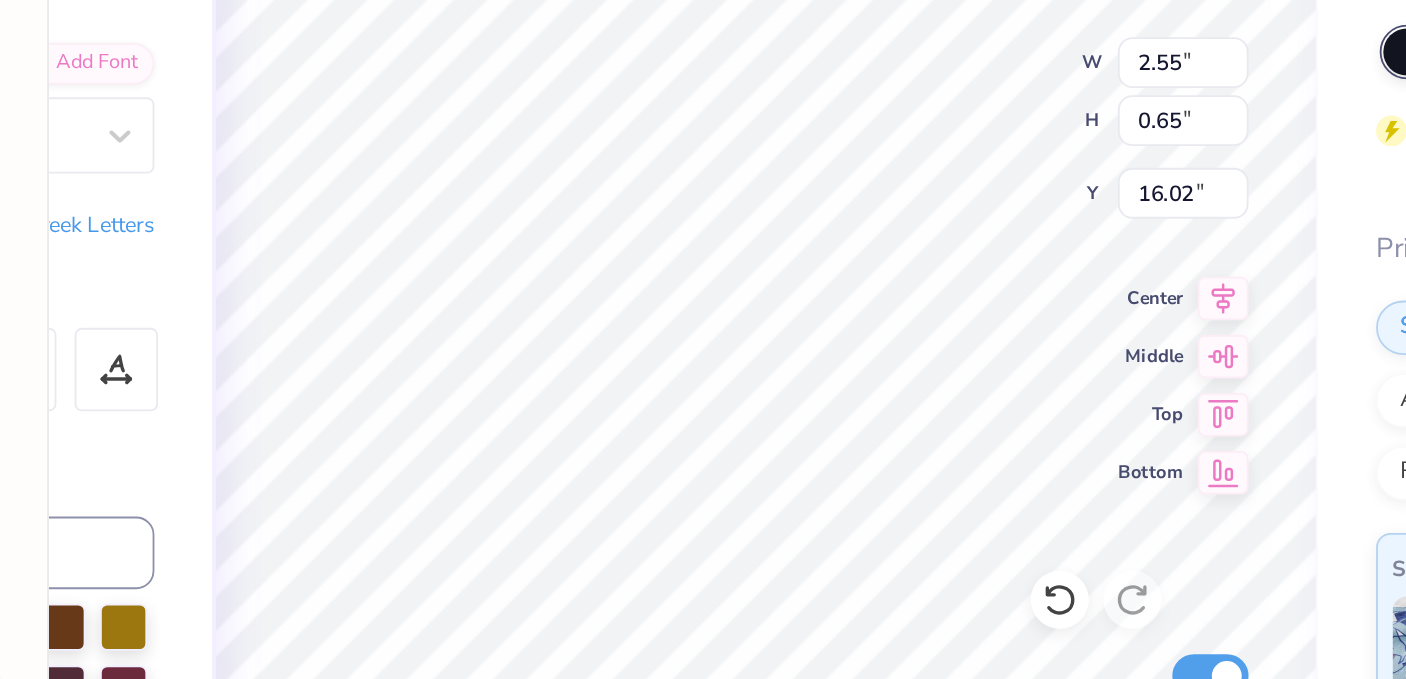 type on "x" 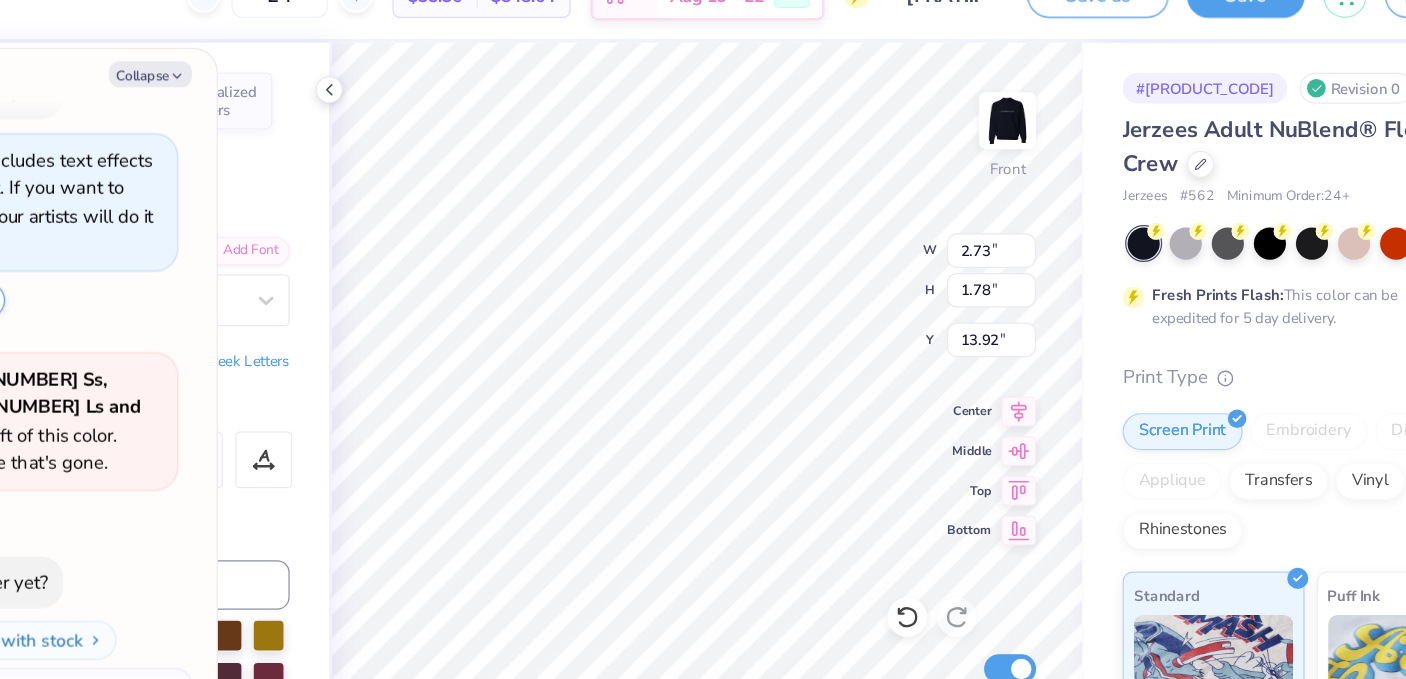 type on "x" 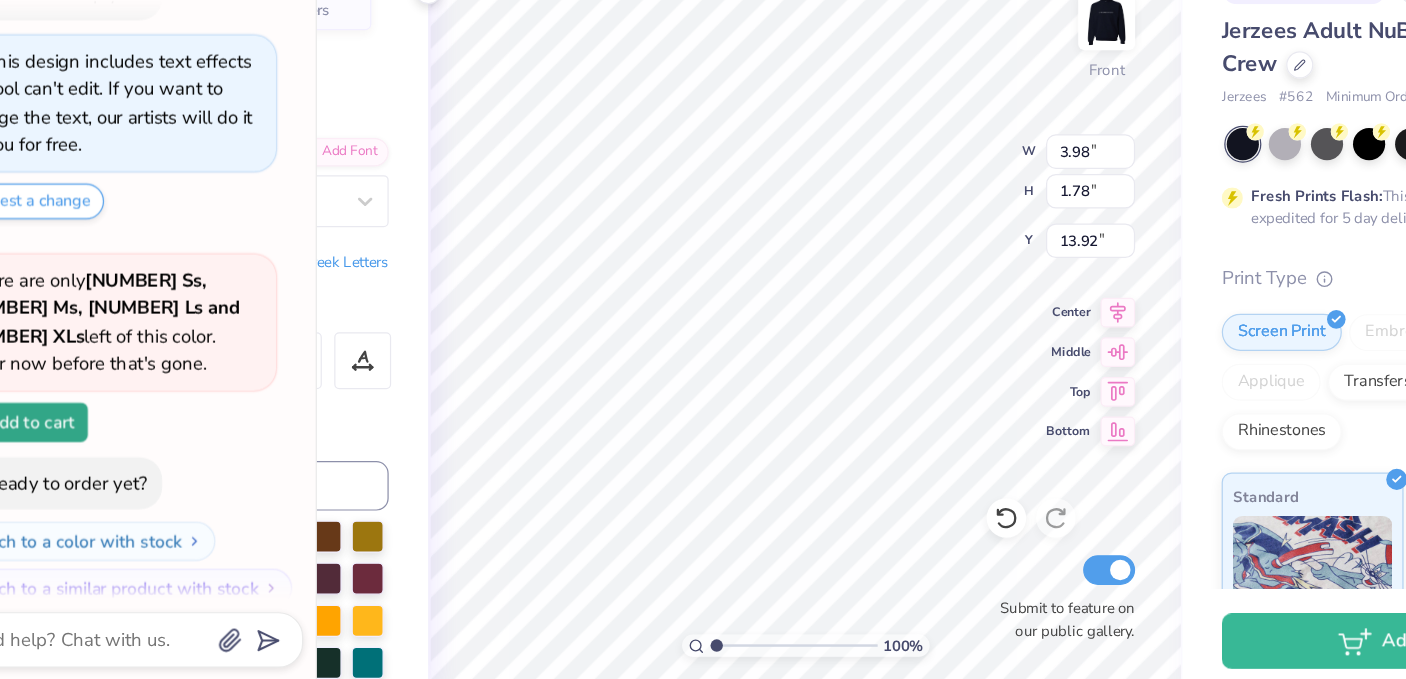 type on "x" 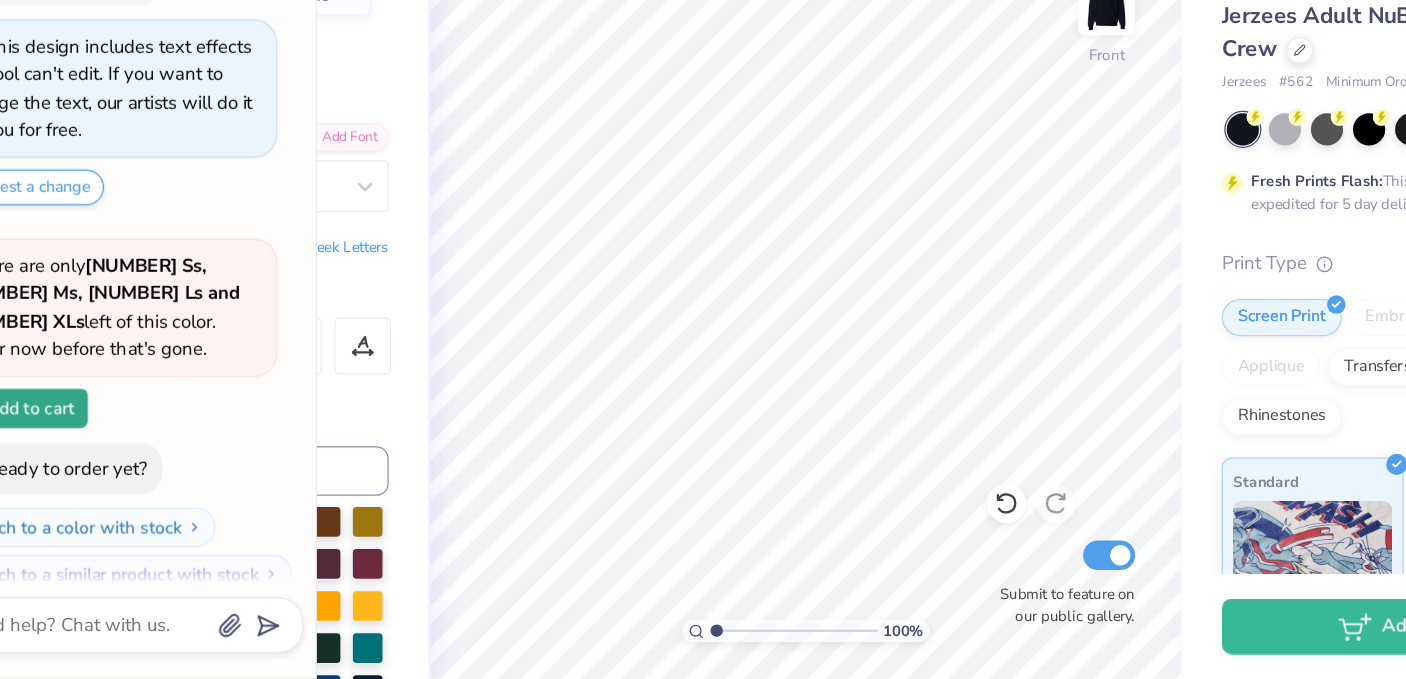 scroll, scrollTop: 0, scrollLeft: 0, axis: both 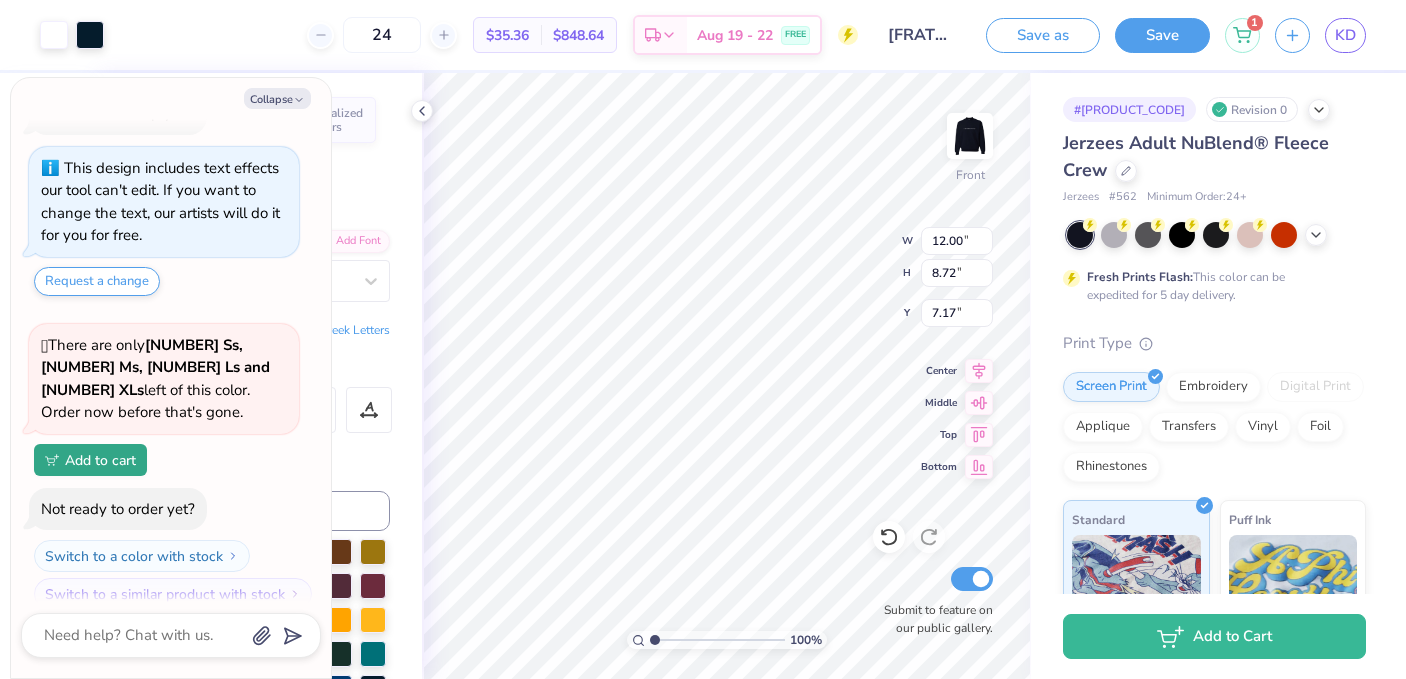 type on "x" 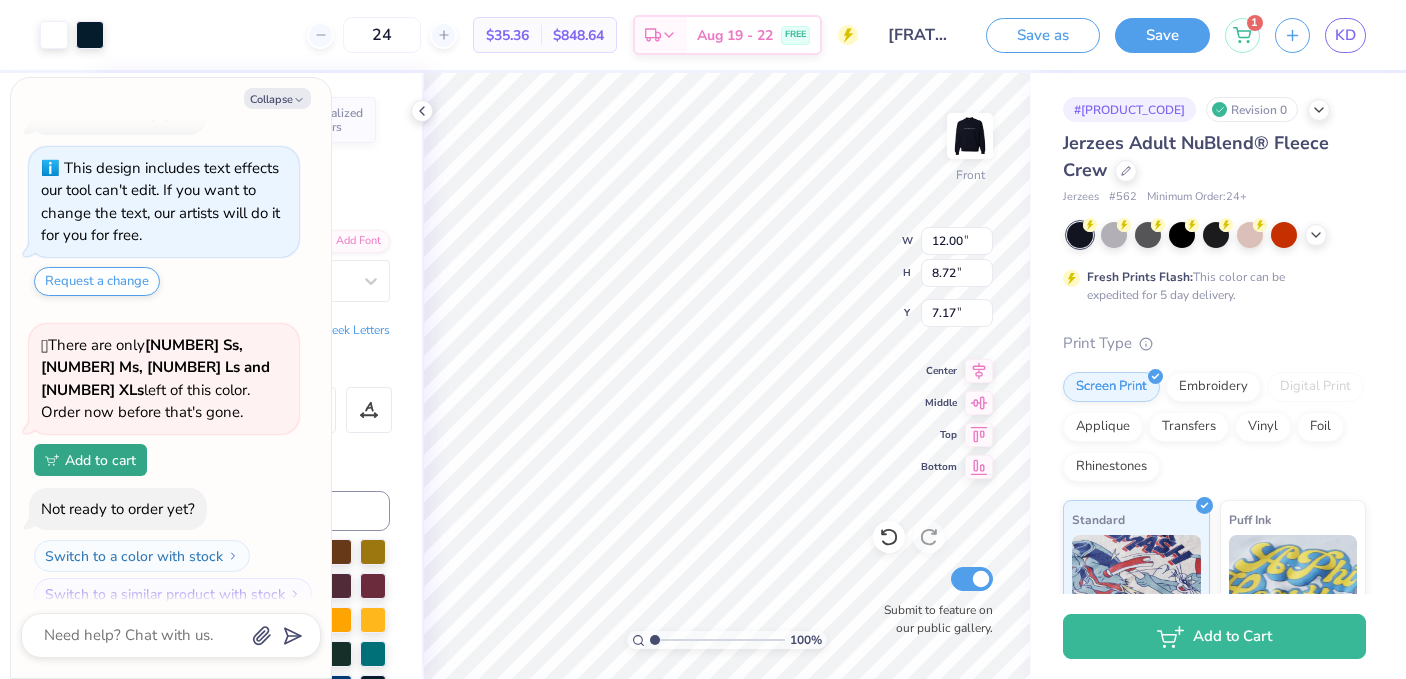 type on "11.00" 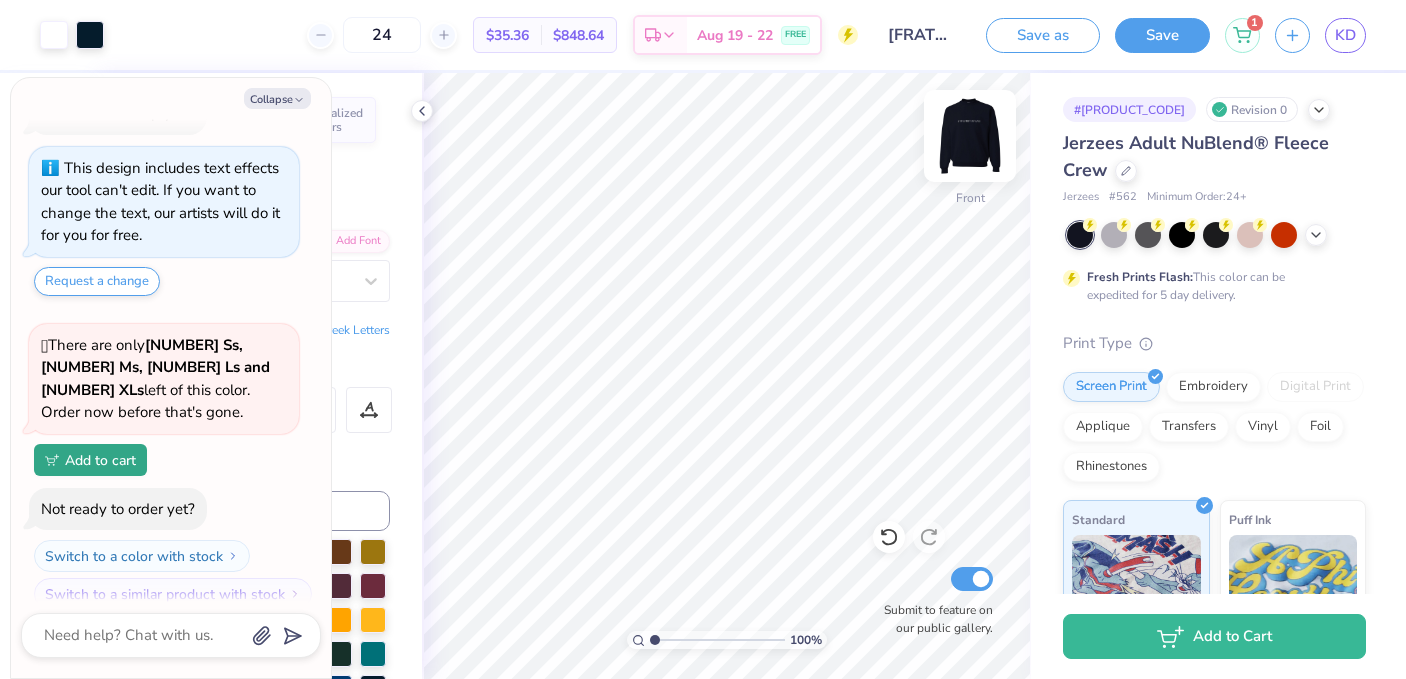 click at bounding box center [970, 136] 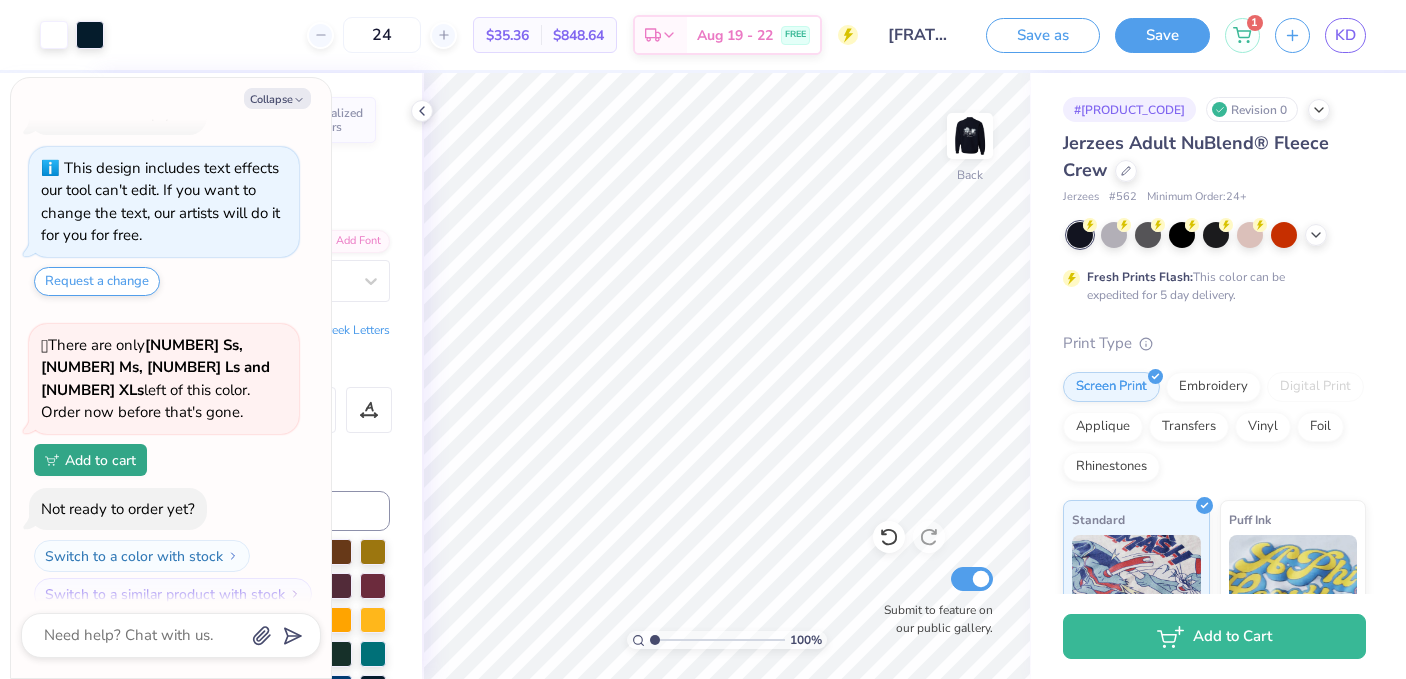 scroll, scrollTop: 151, scrollLeft: 0, axis: vertical 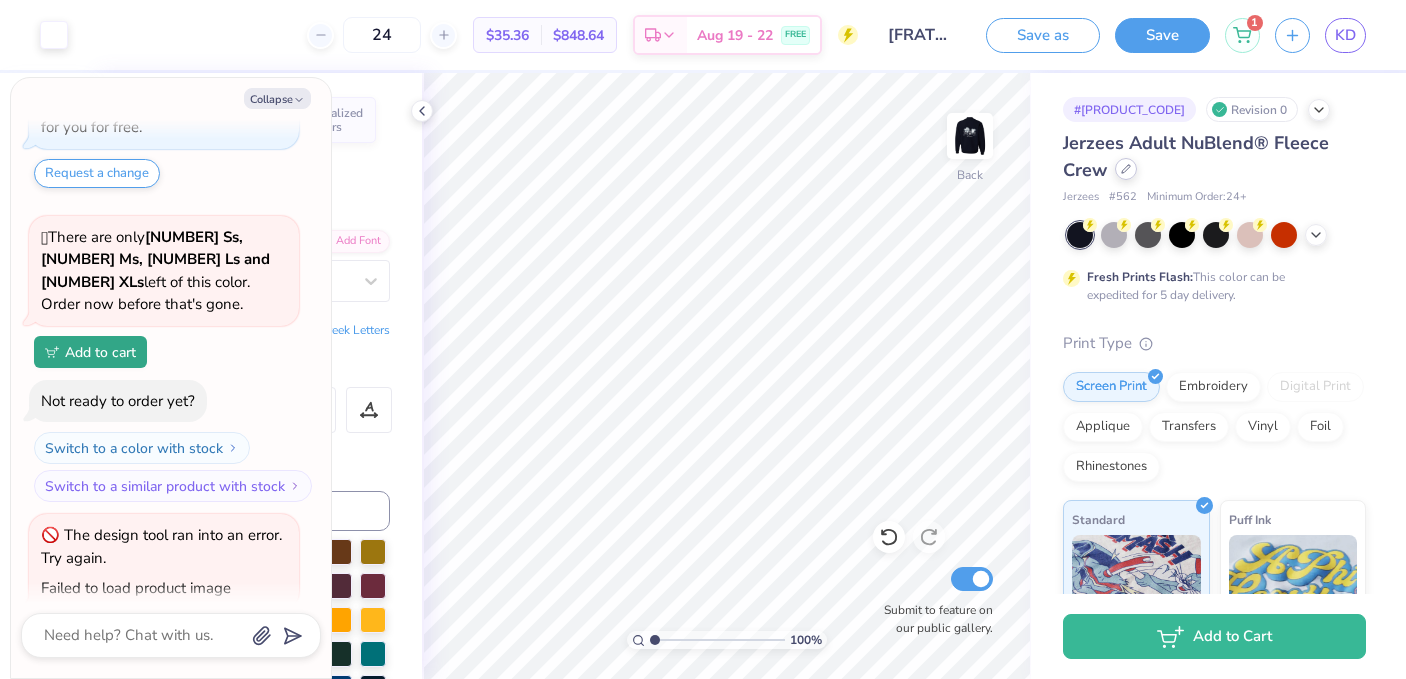 click at bounding box center [1126, 169] 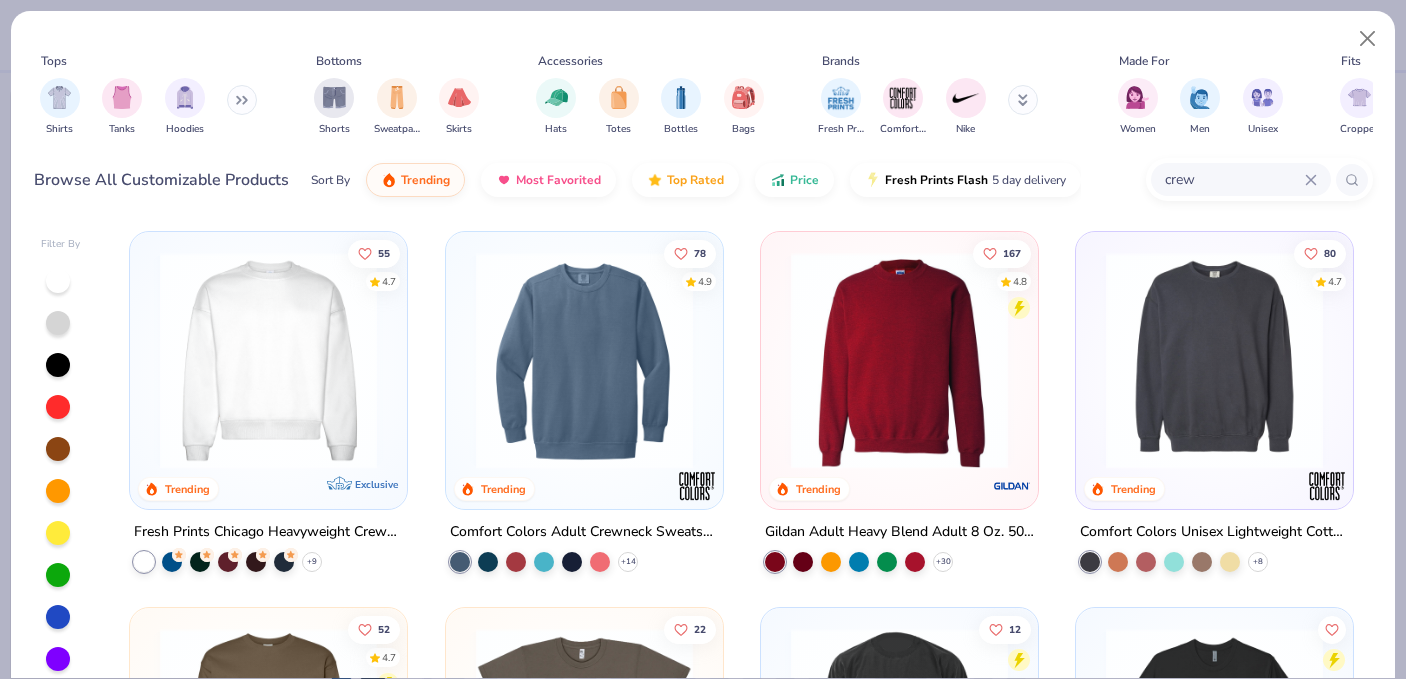 click at bounding box center [899, 360] 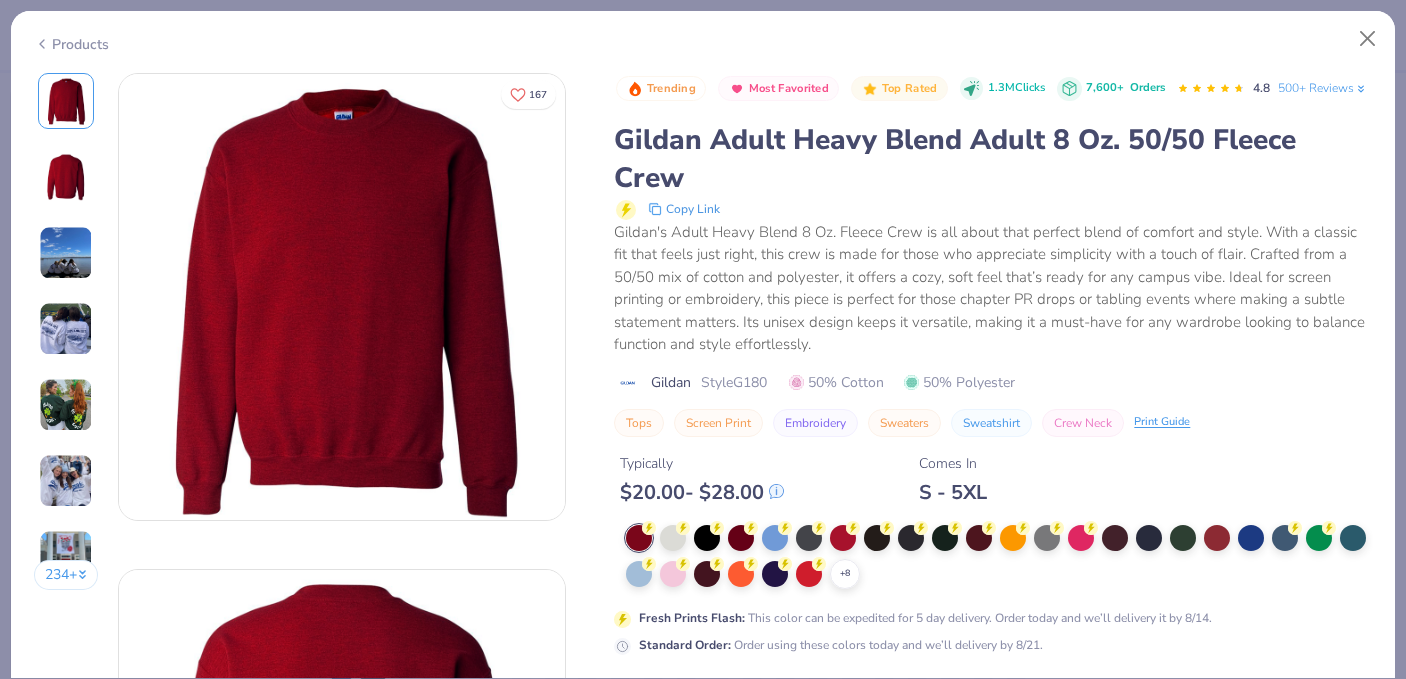click on "+ 8" at bounding box center (999, 557) 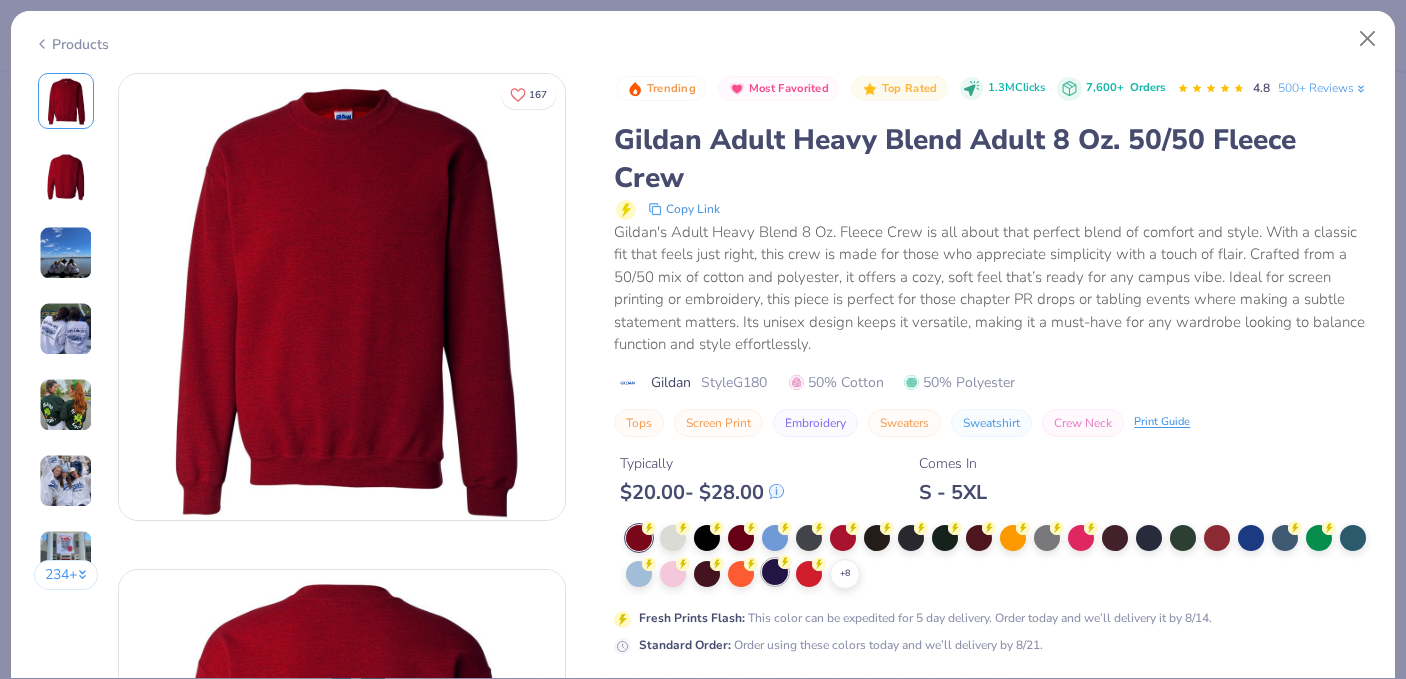 click at bounding box center [775, 572] 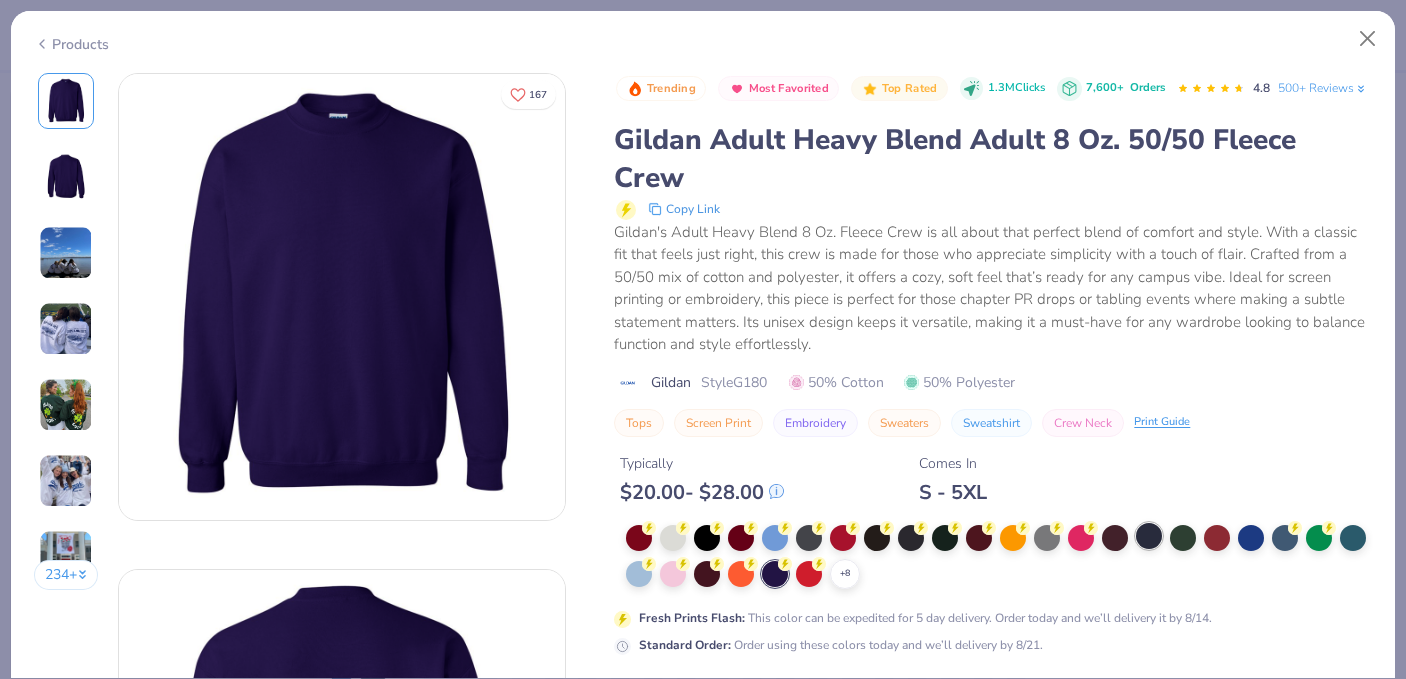 click at bounding box center [1149, 536] 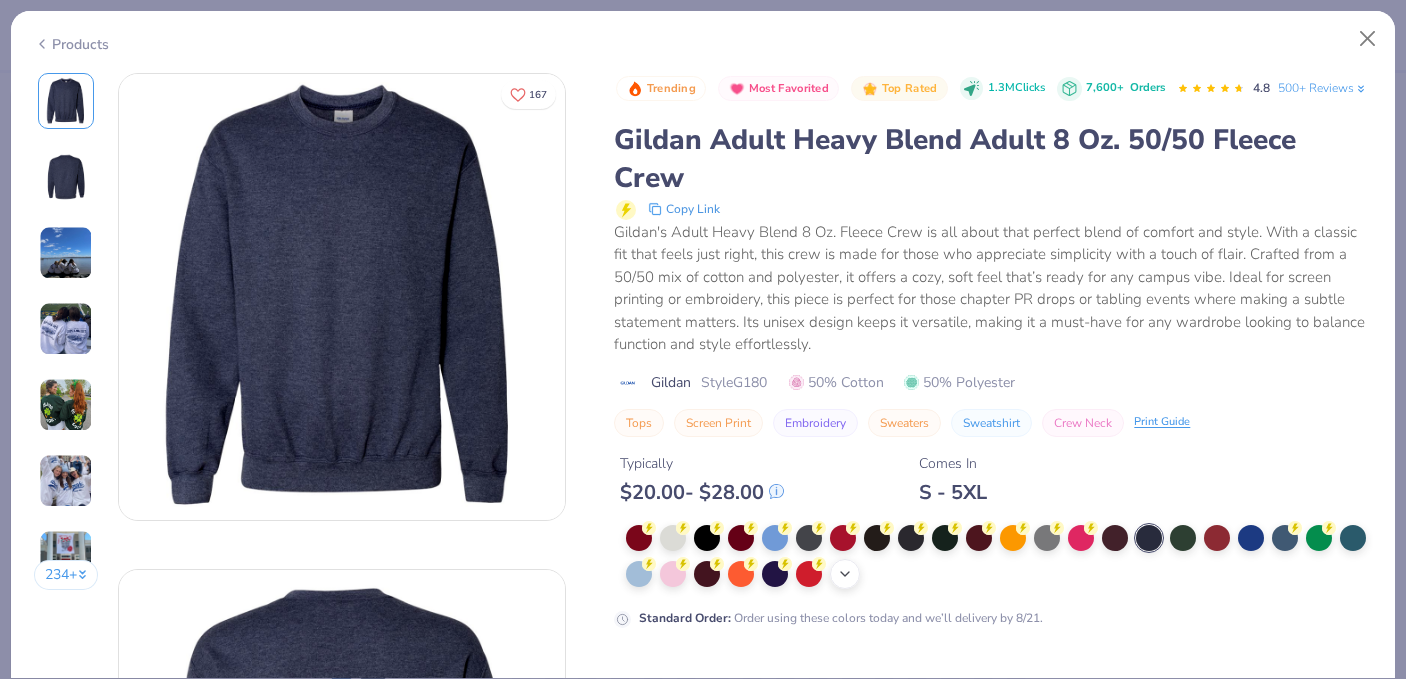 click 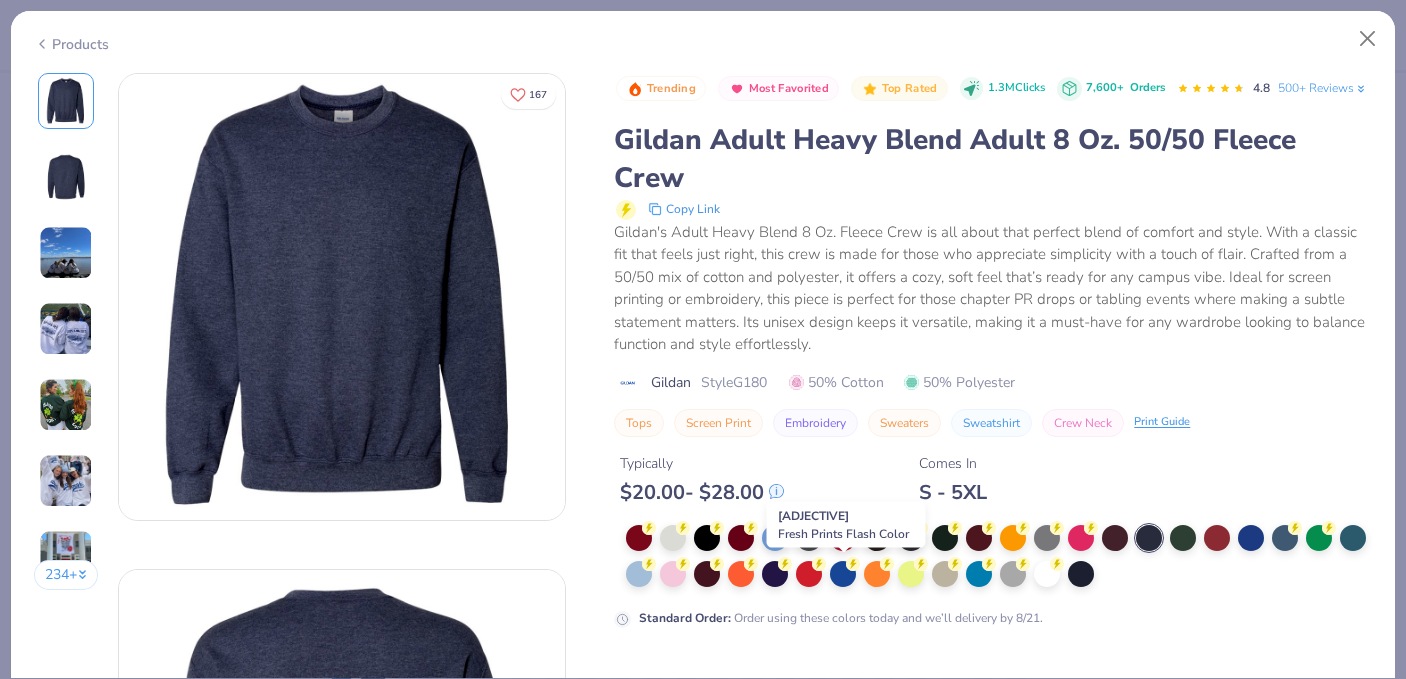 scroll, scrollTop: 51, scrollLeft: 0, axis: vertical 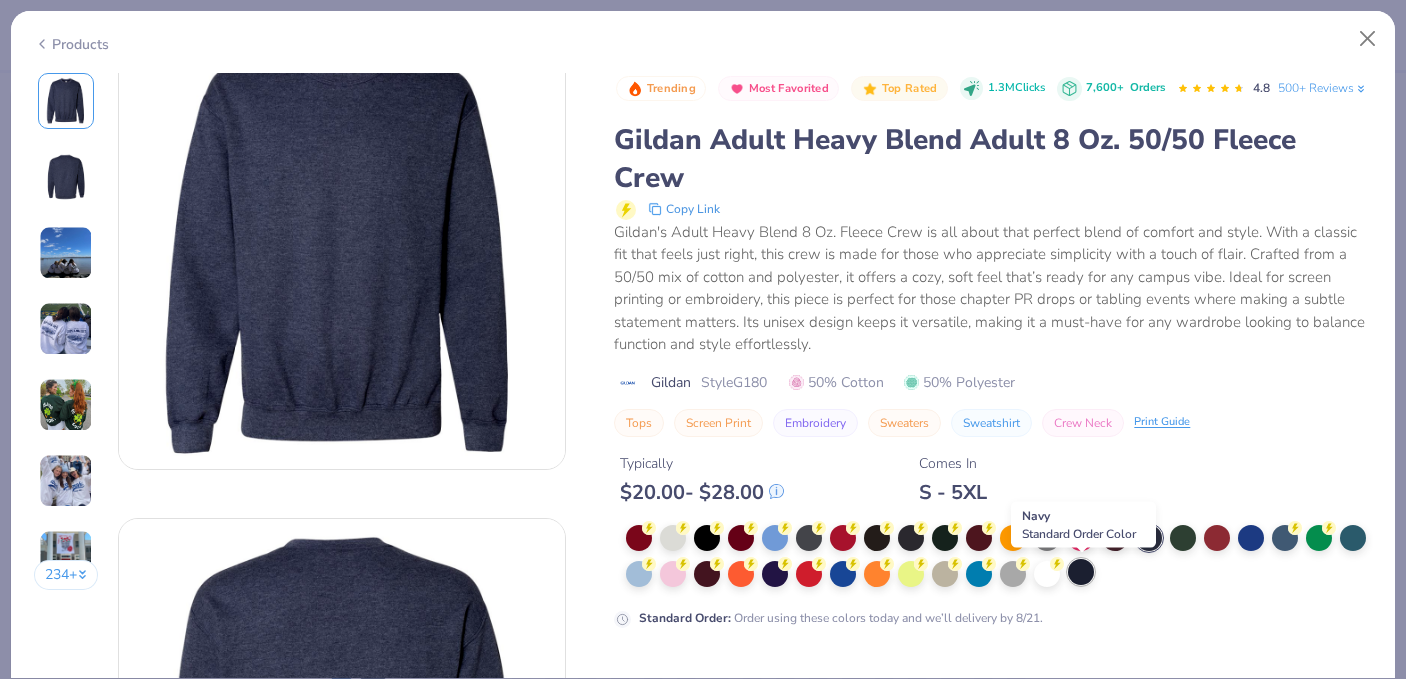 click at bounding box center [1081, 572] 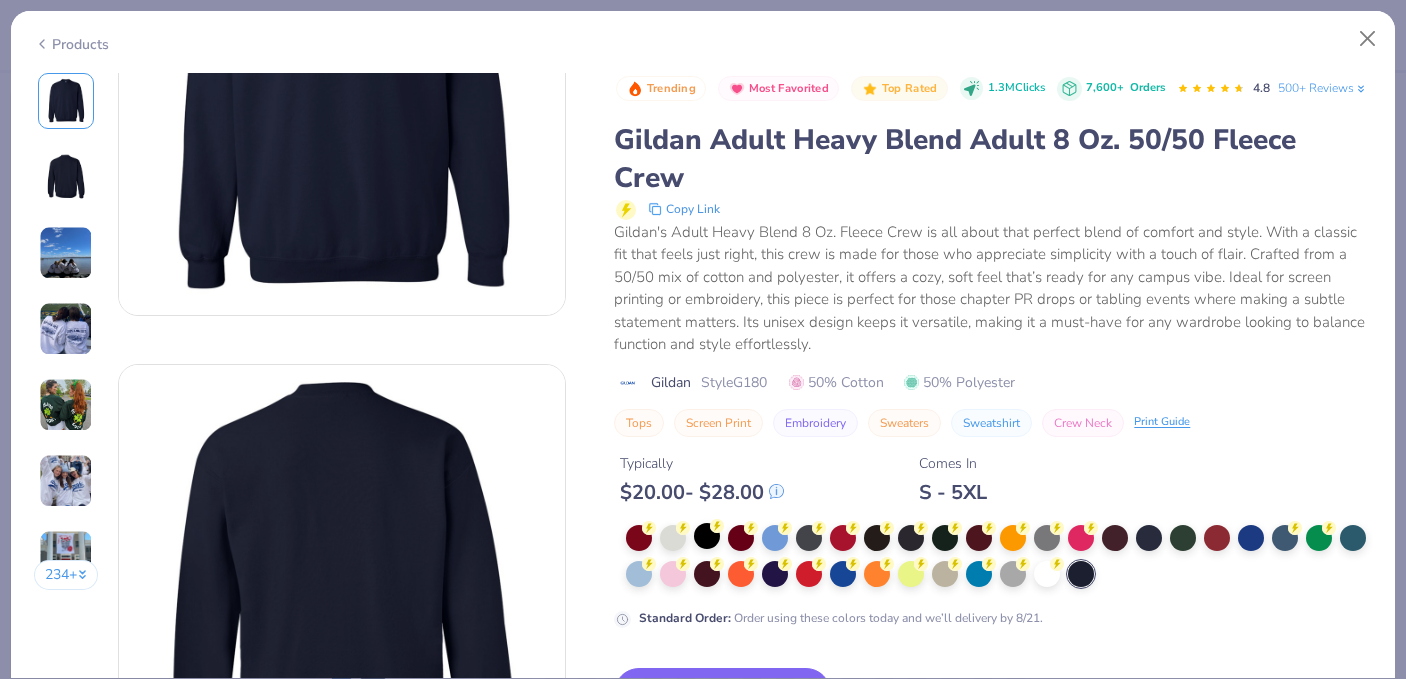 scroll, scrollTop: 340, scrollLeft: 0, axis: vertical 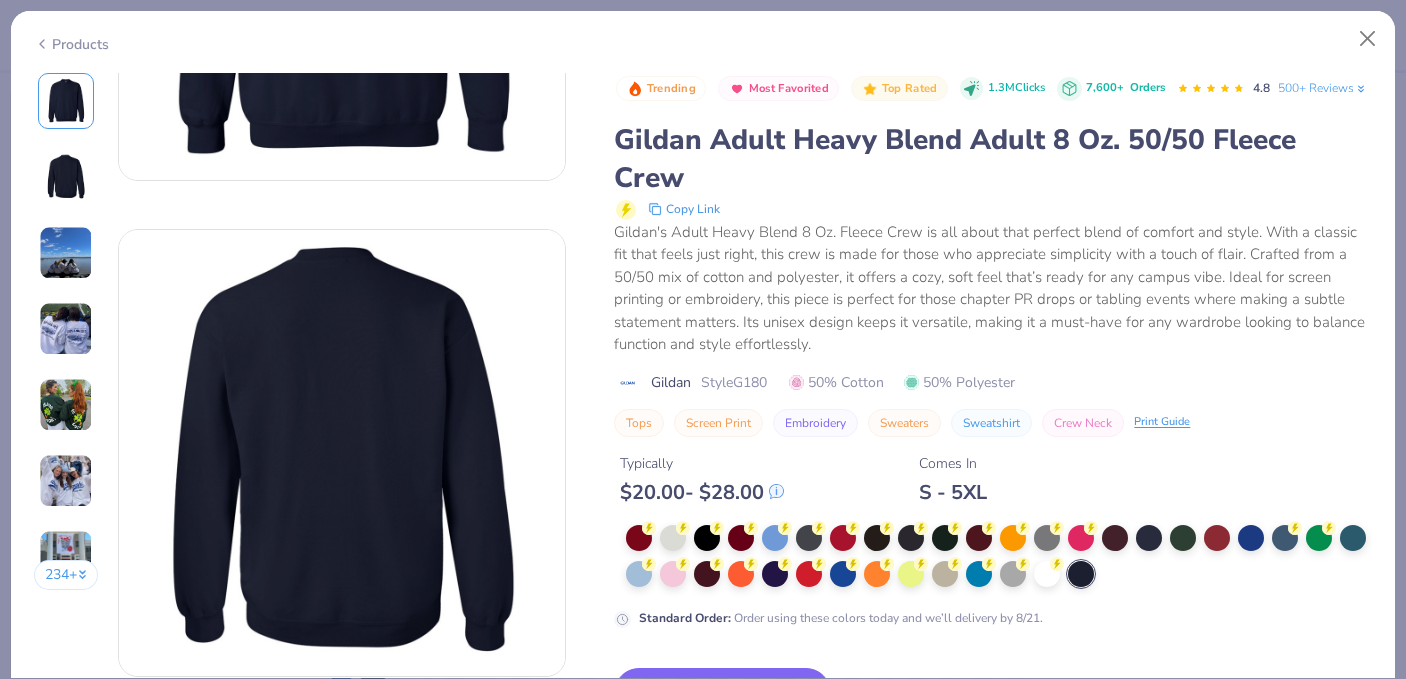 click on "[PRODUCT_NAME]" at bounding box center (993, 411) 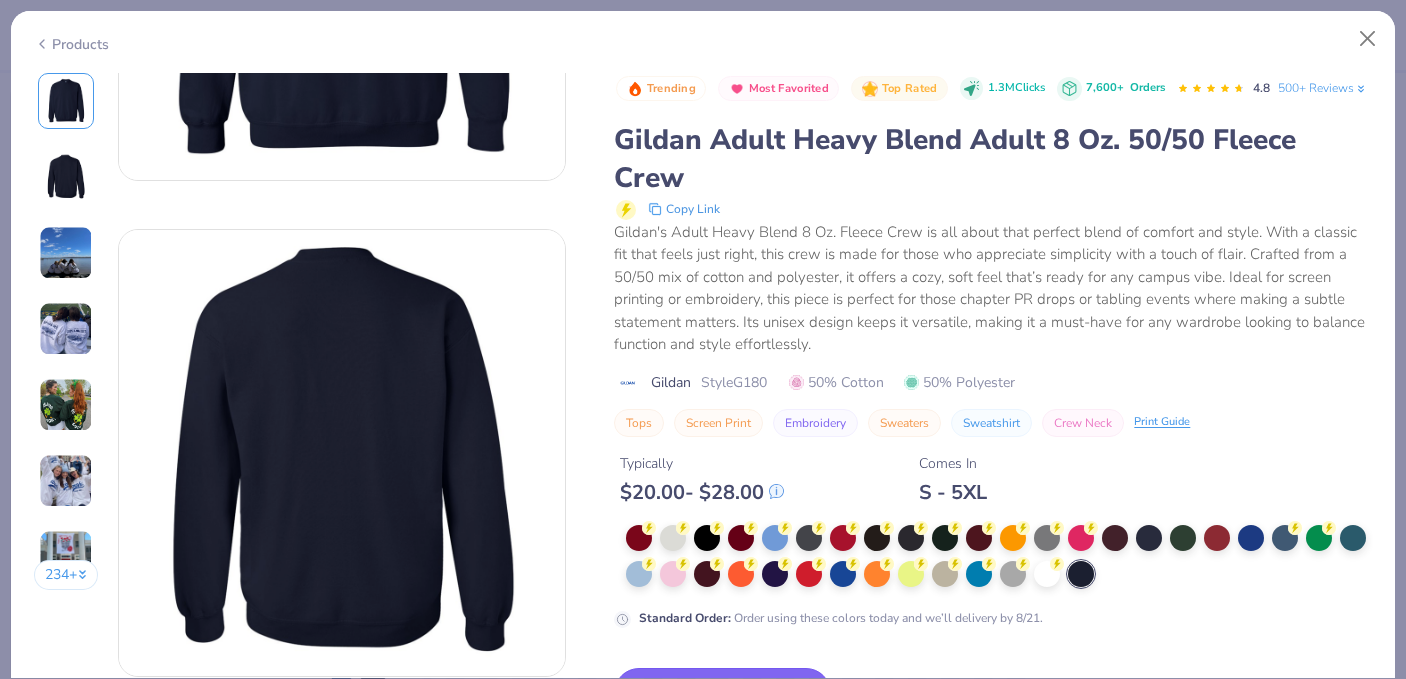 click on "Switch to This" at bounding box center (722, 693) 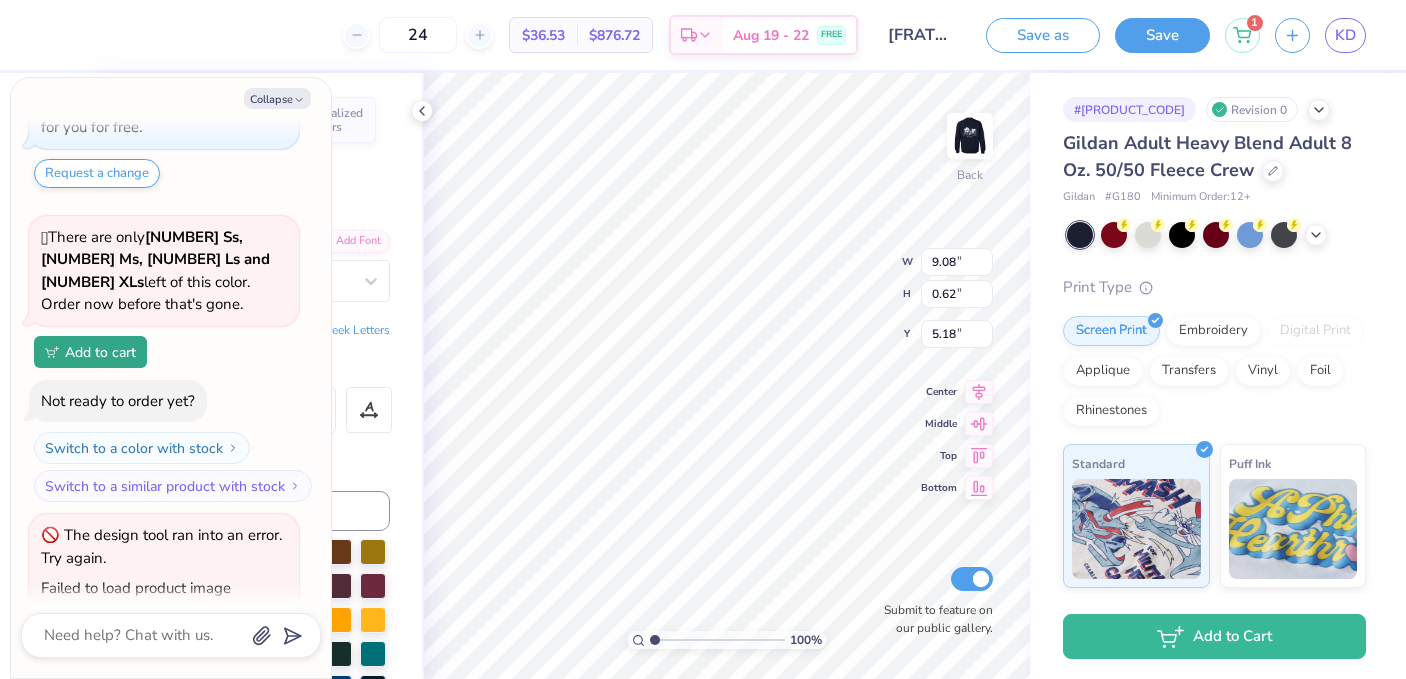 type on "x" 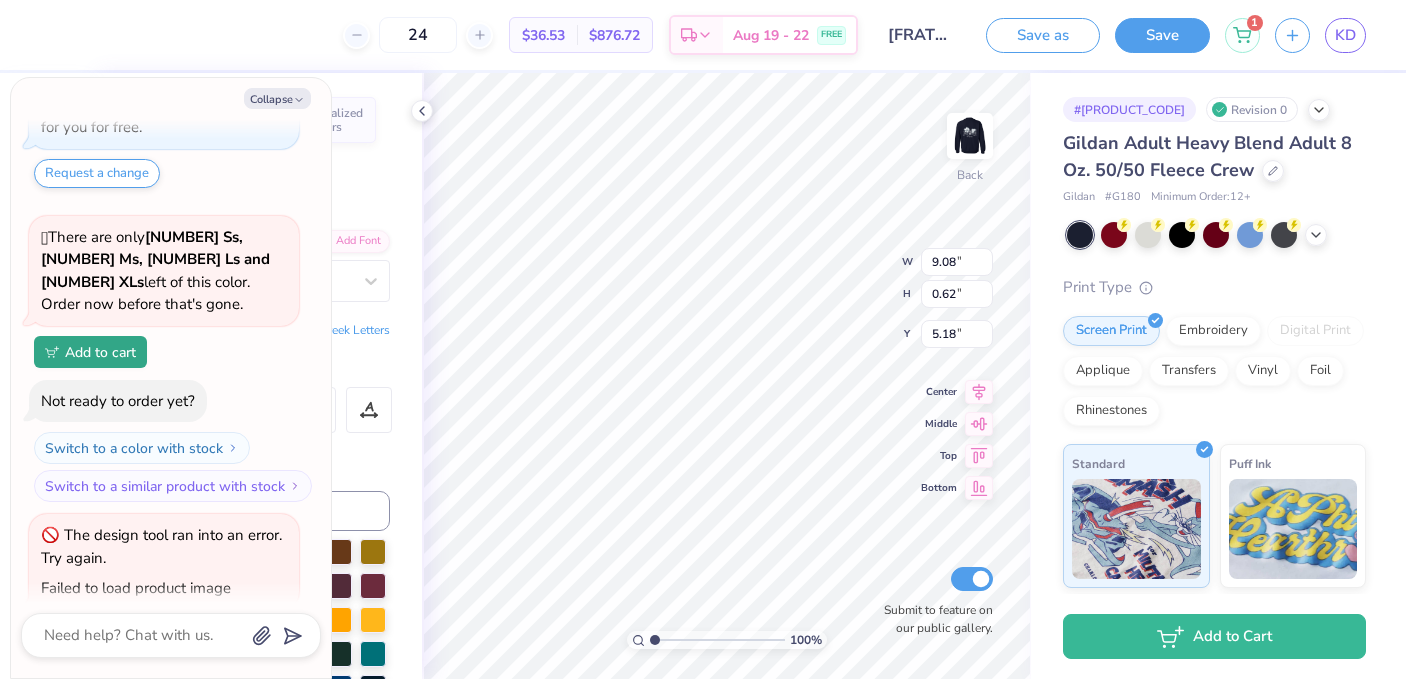 type on "5.28" 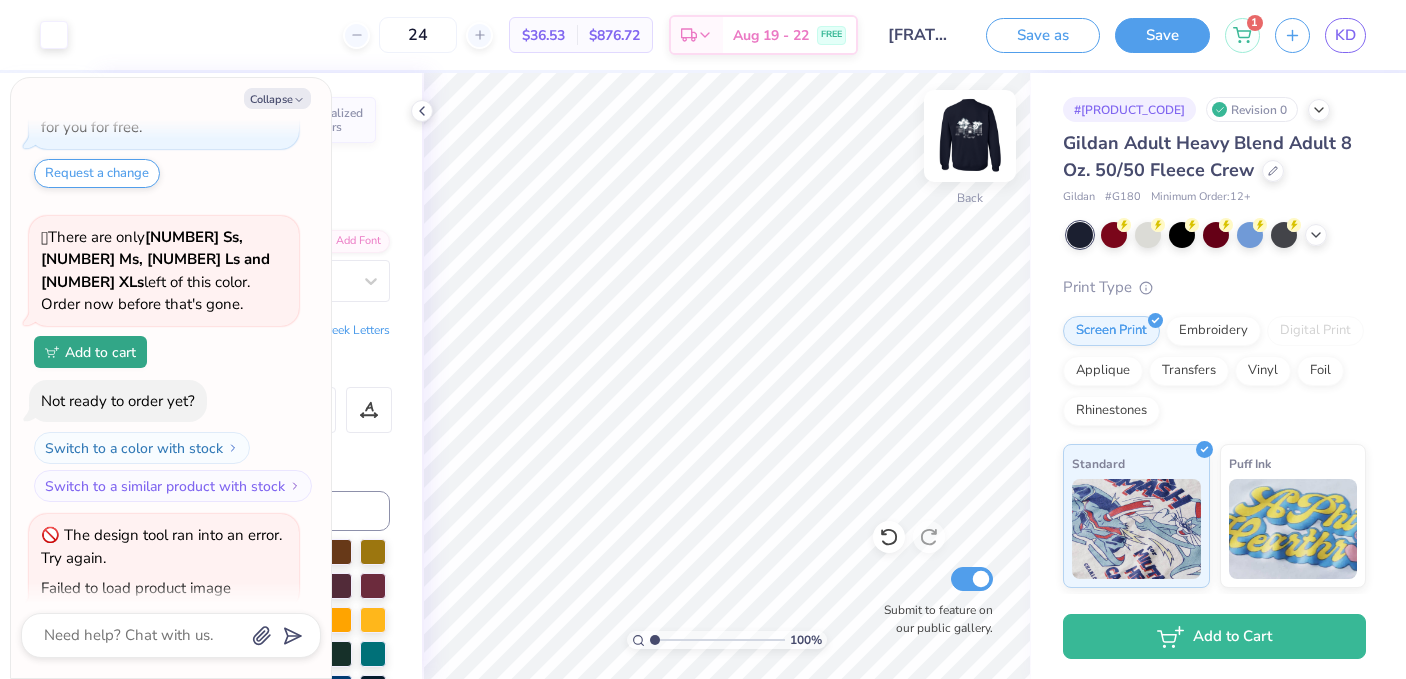 click at bounding box center (970, 136) 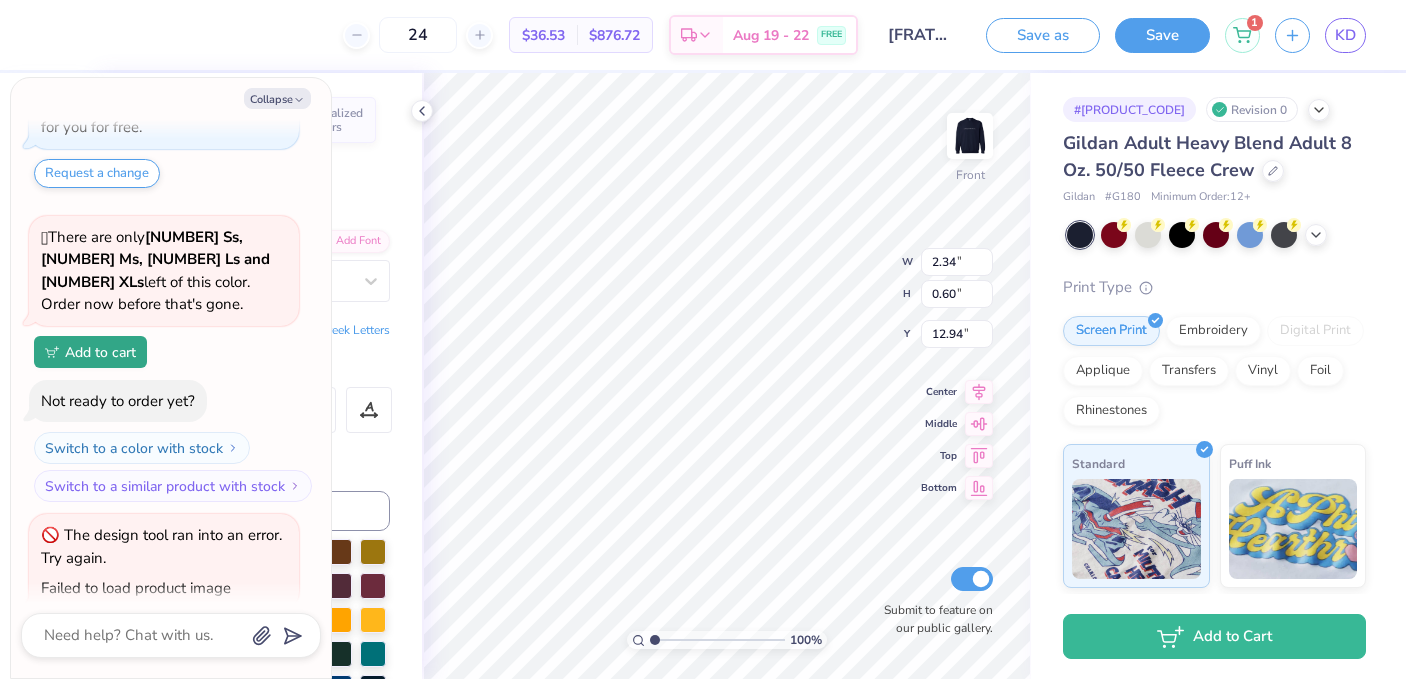 type on "x" 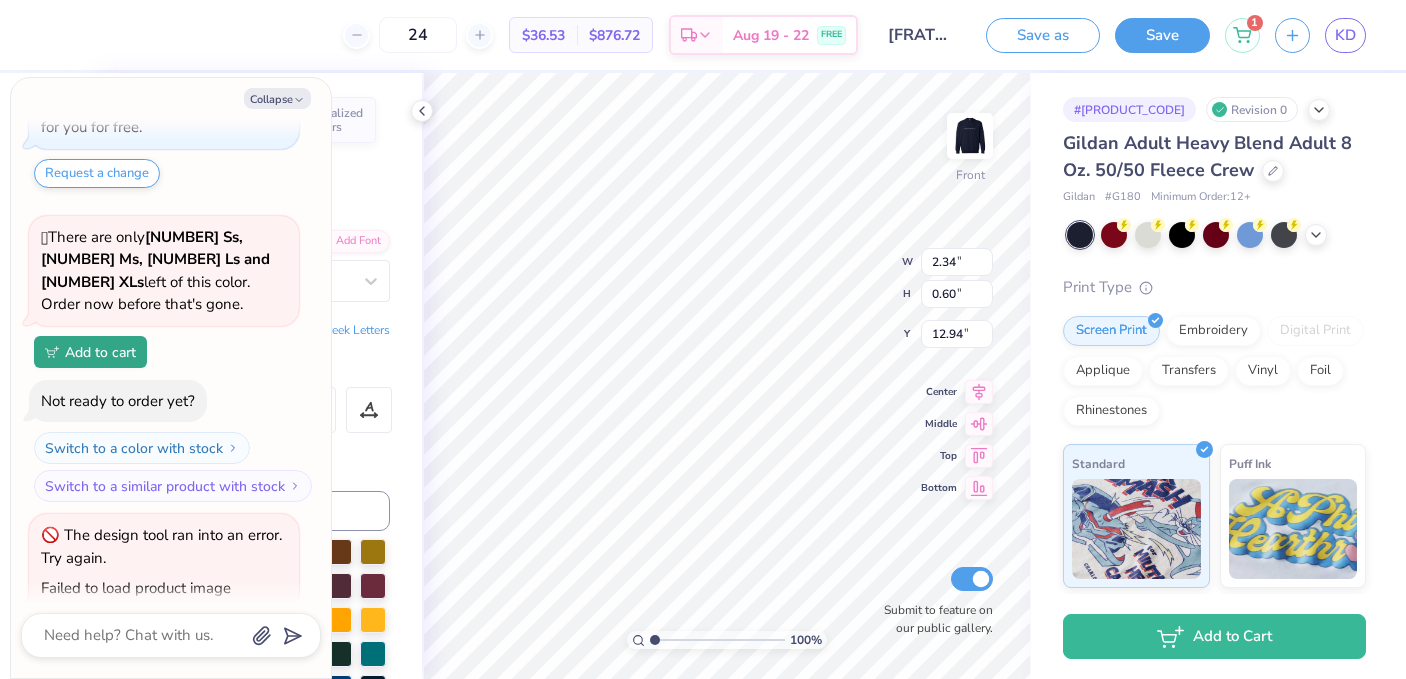 type on "12.95" 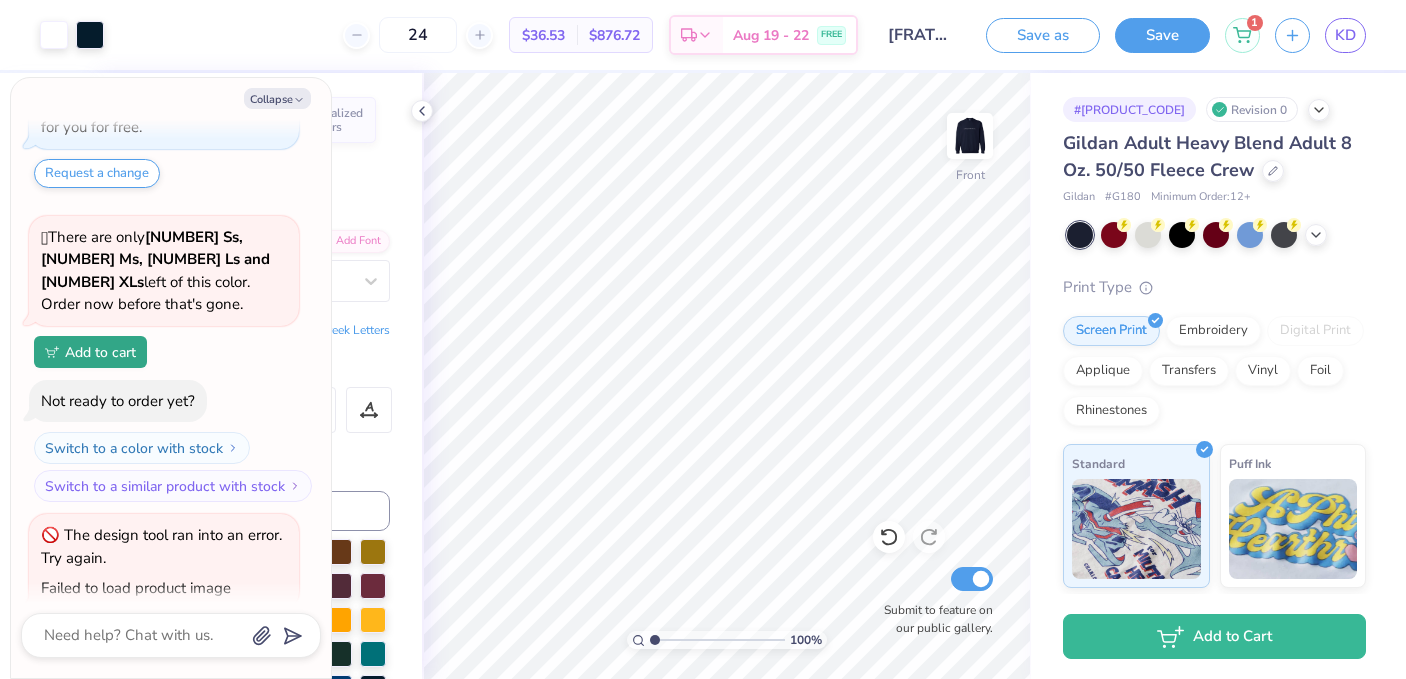 type on "x" 